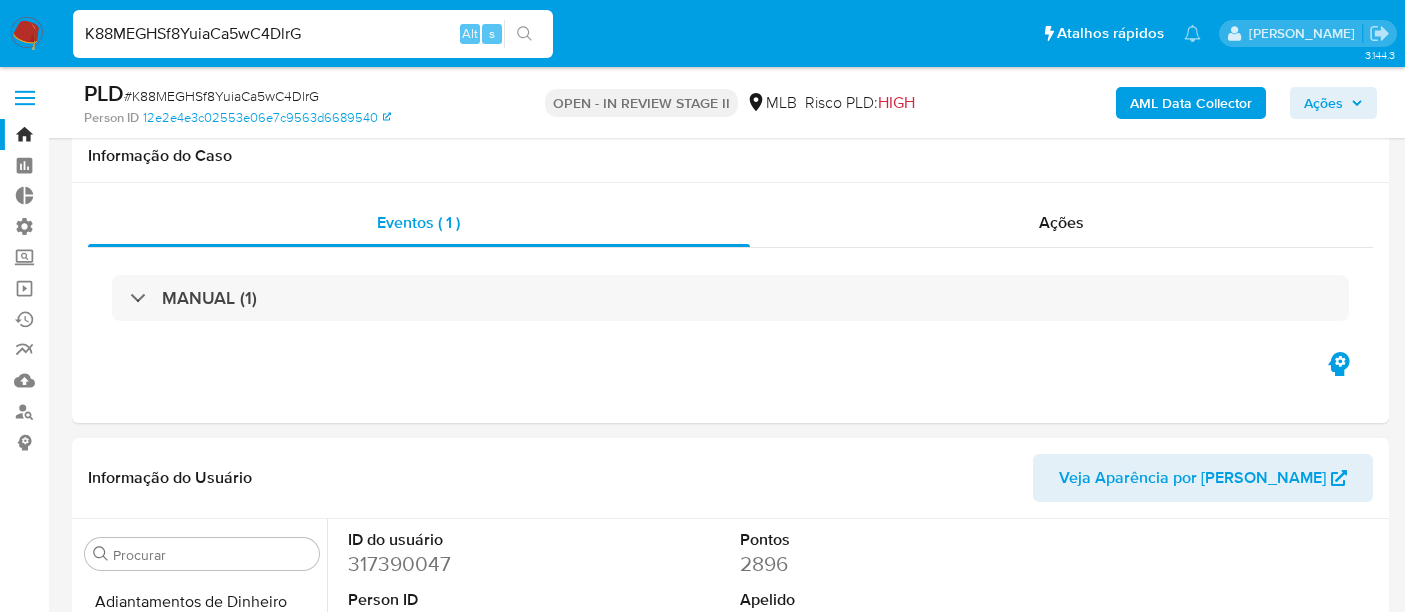 select on "10" 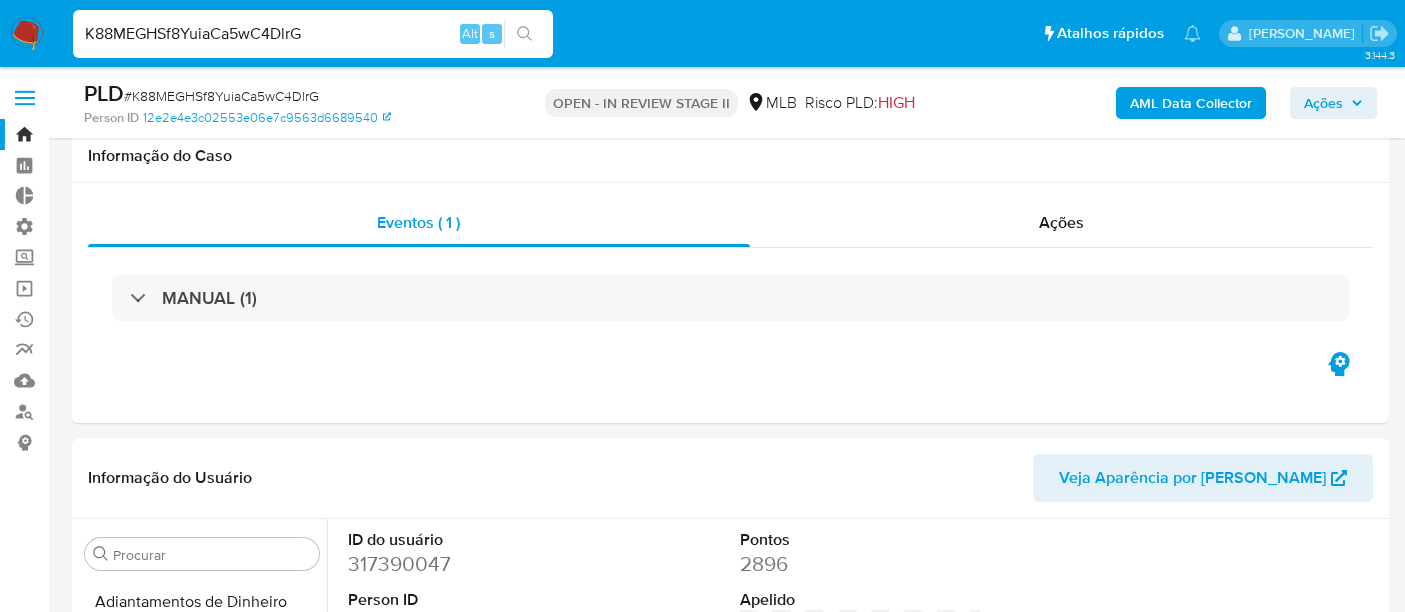 scroll, scrollTop: 0, scrollLeft: 0, axis: both 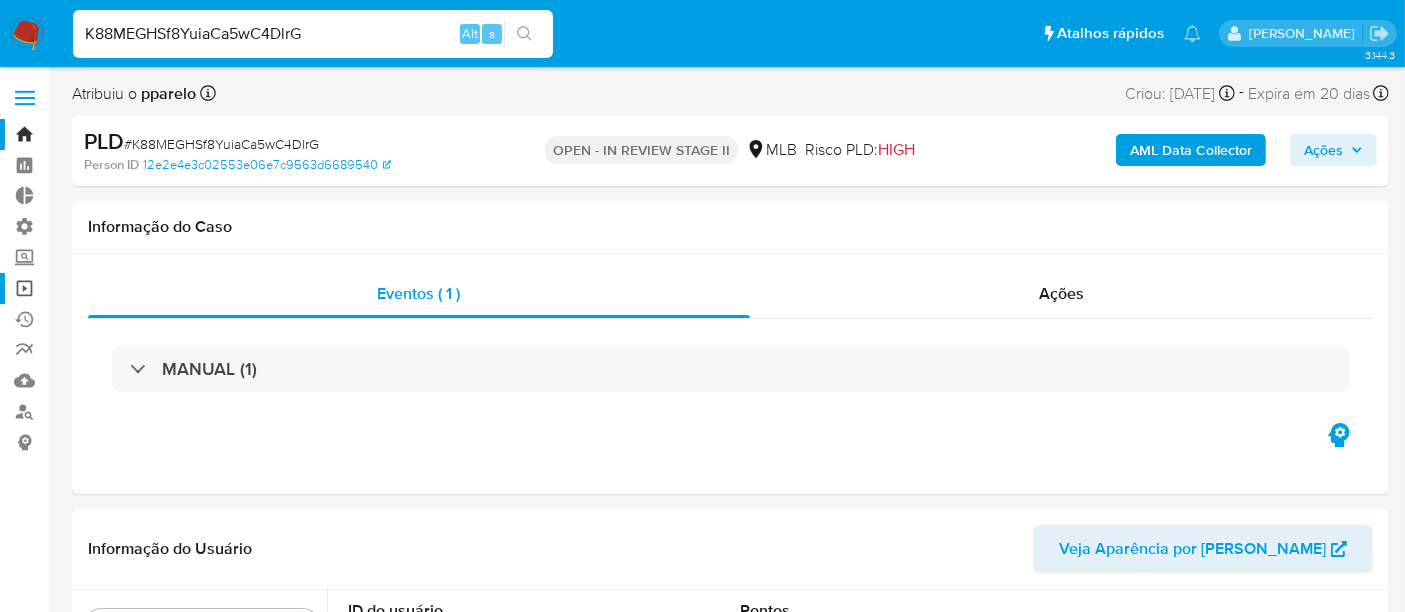 click on "Operações em massa" at bounding box center [119, 288] 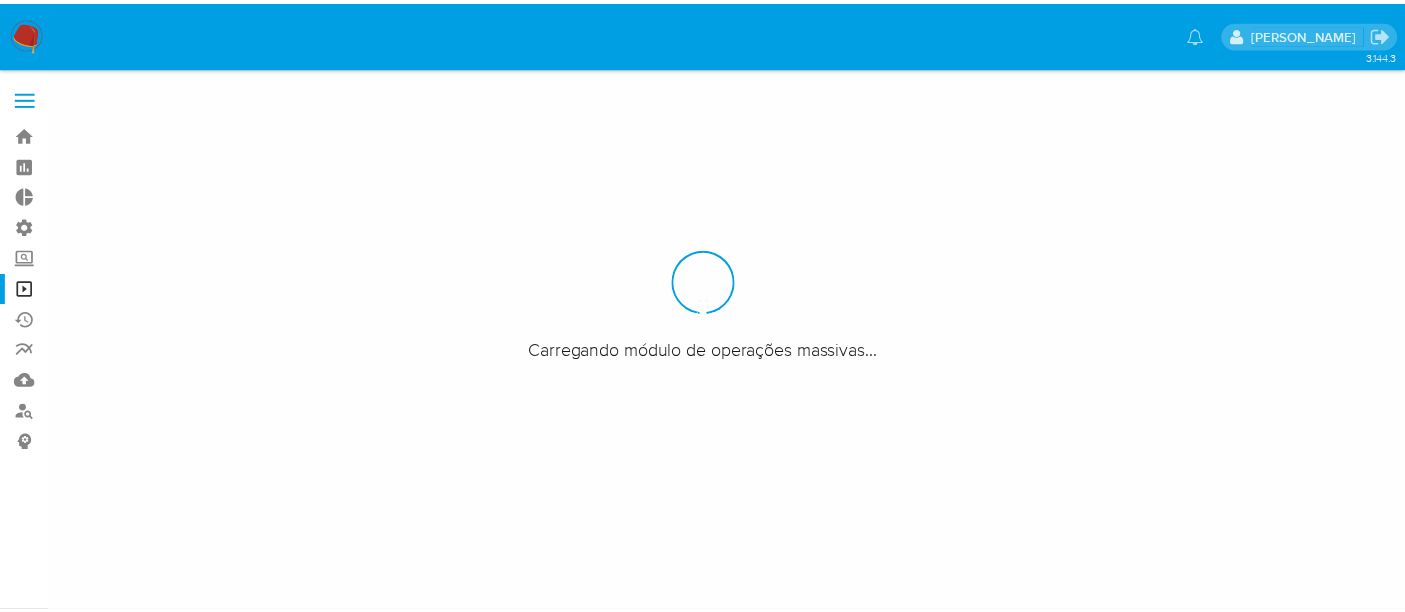 scroll, scrollTop: 0, scrollLeft: 0, axis: both 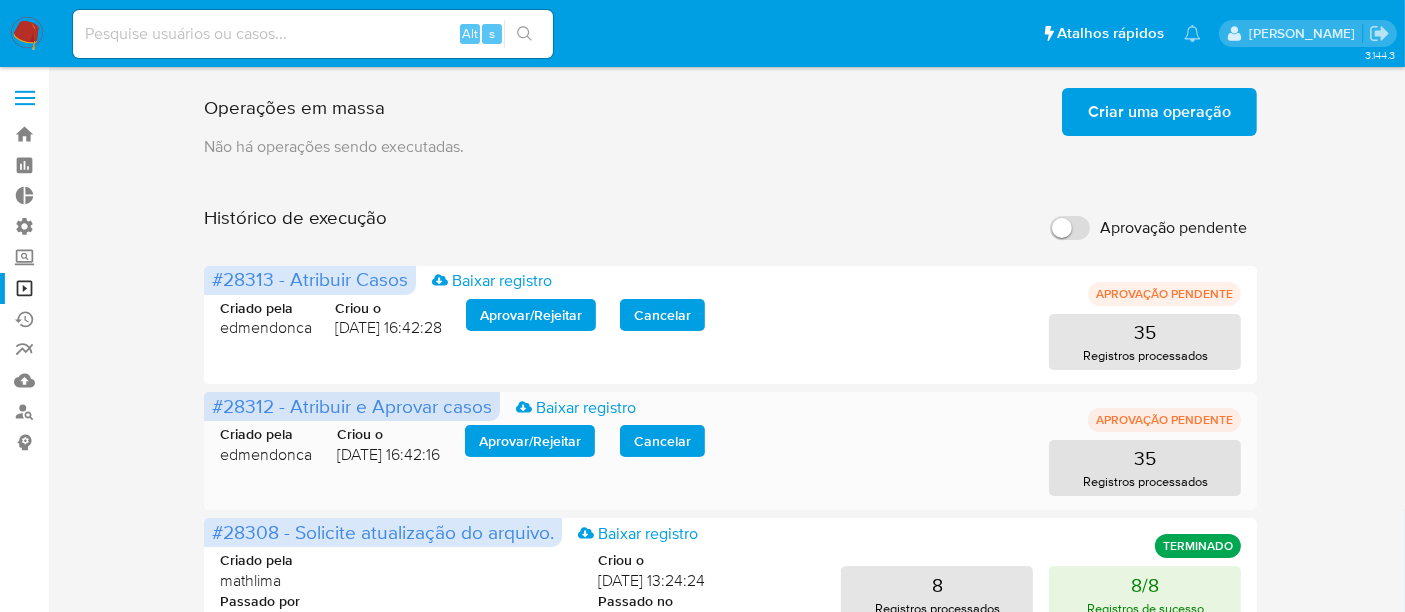 click on "Aprovar  /  Rejeitar" at bounding box center [530, 441] 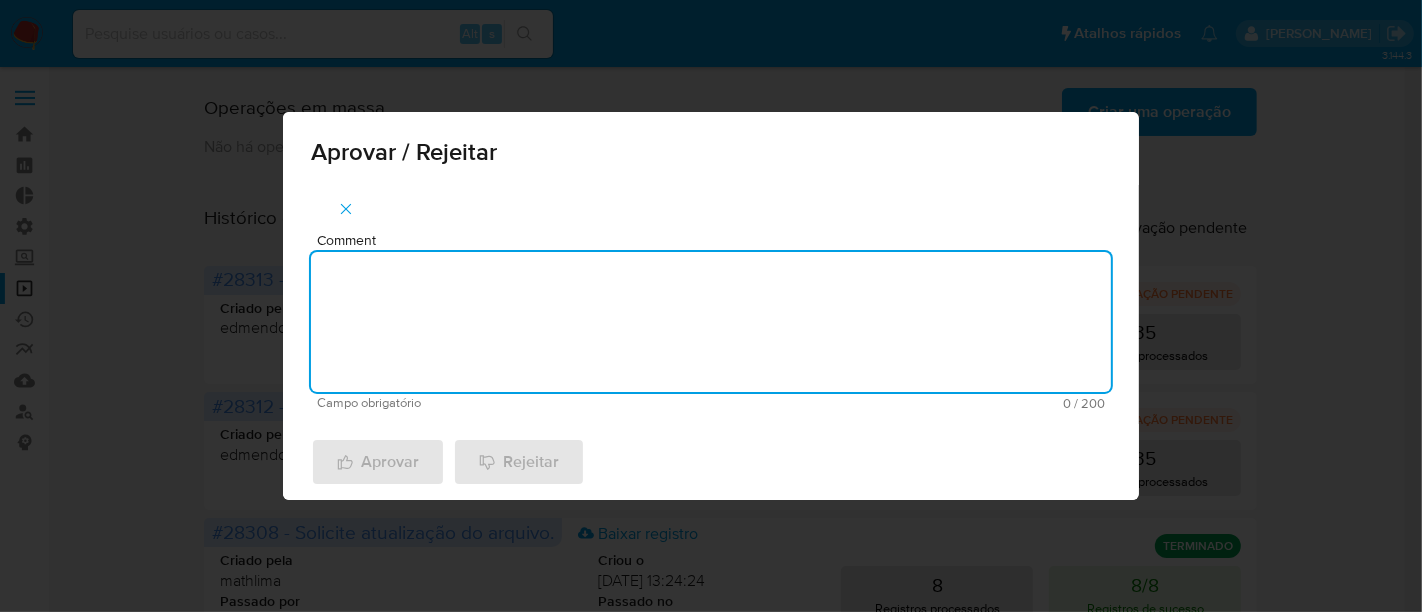click on "Comment" at bounding box center (711, 322) 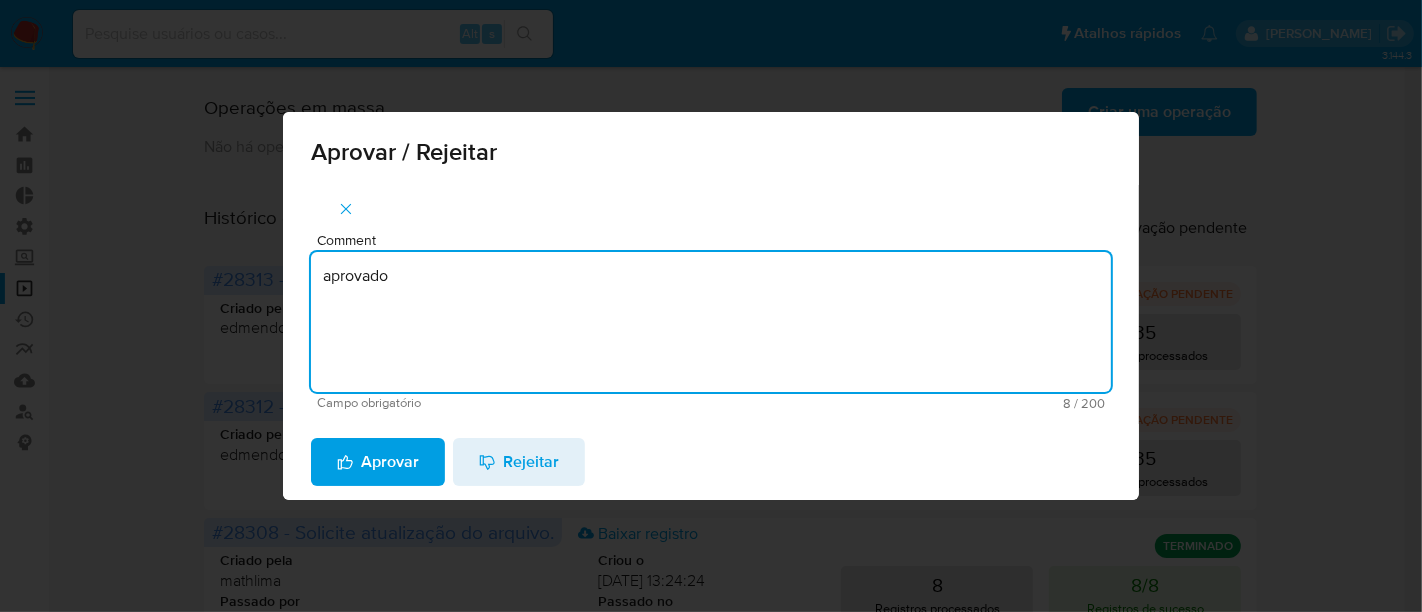 drag, startPoint x: 420, startPoint y: 287, endPoint x: 242, endPoint y: 291, distance: 178.04494 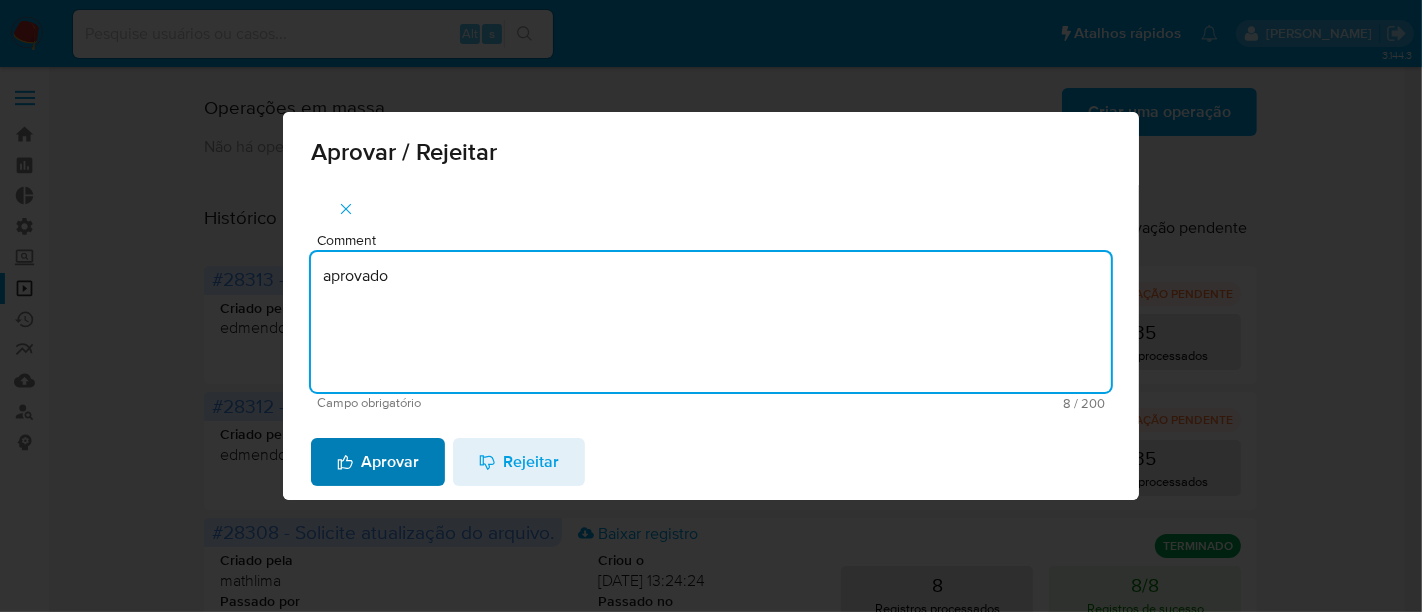 type on "aprovado" 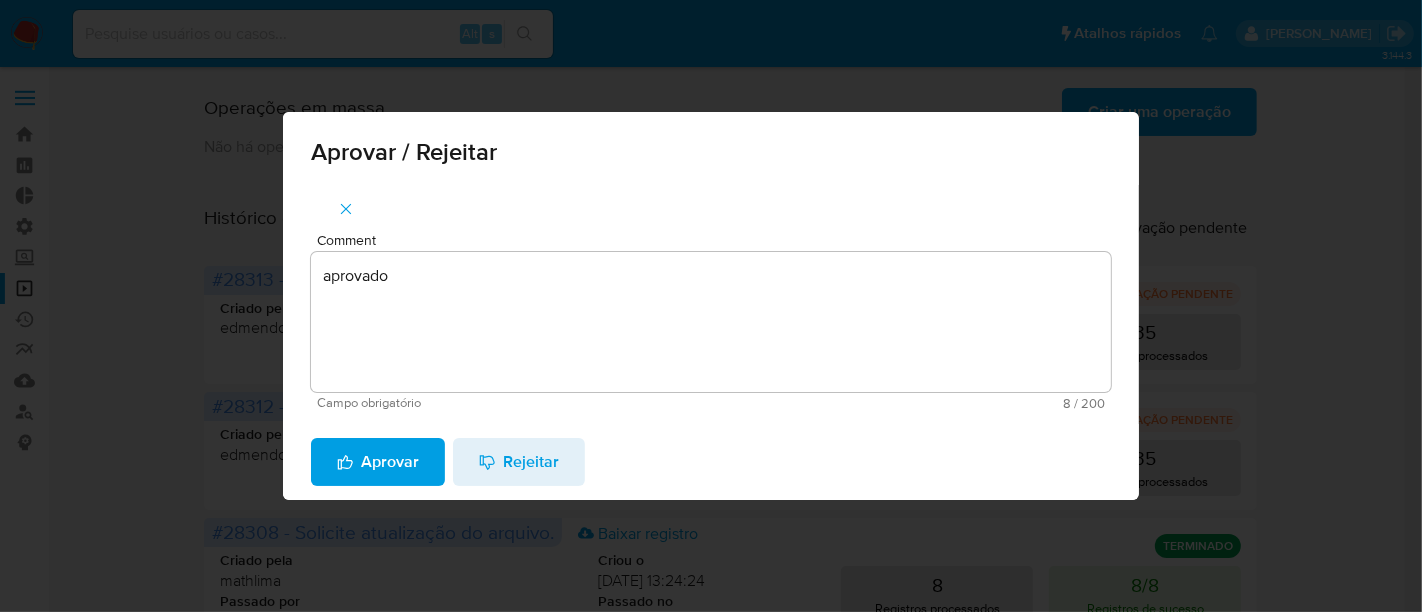 click on "Aprovar" at bounding box center [378, 462] 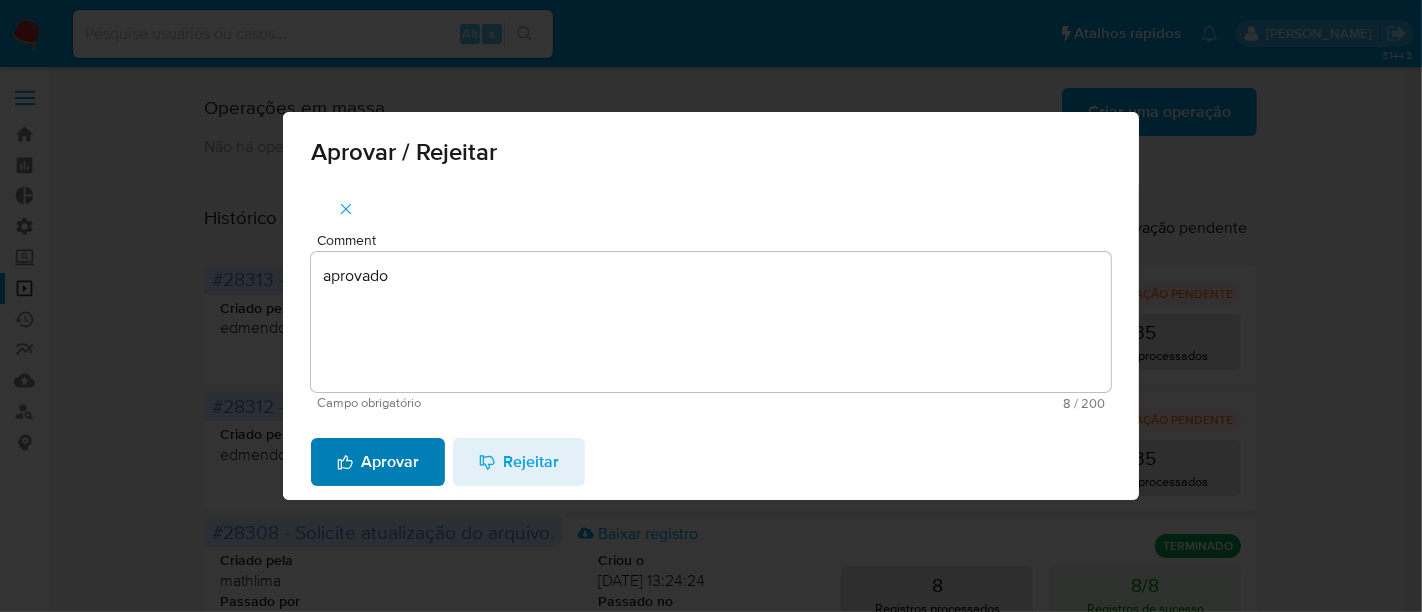type 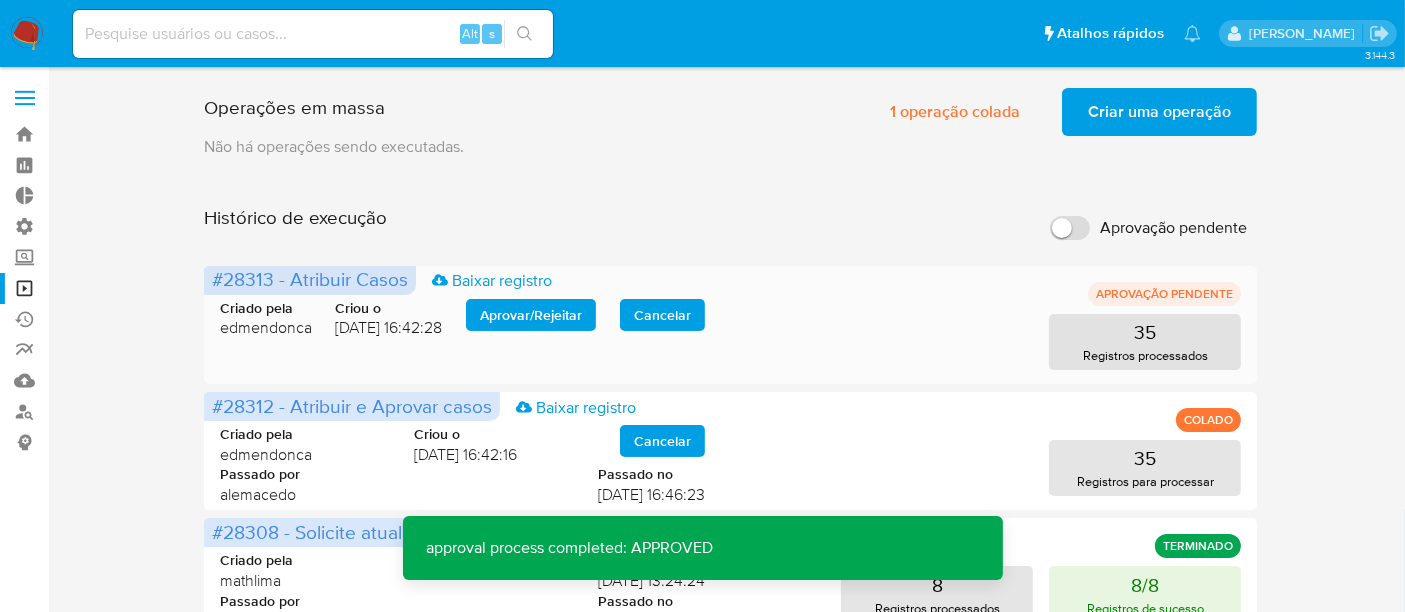 click on "Aprovar  /  Rejeitar" at bounding box center (531, 315) 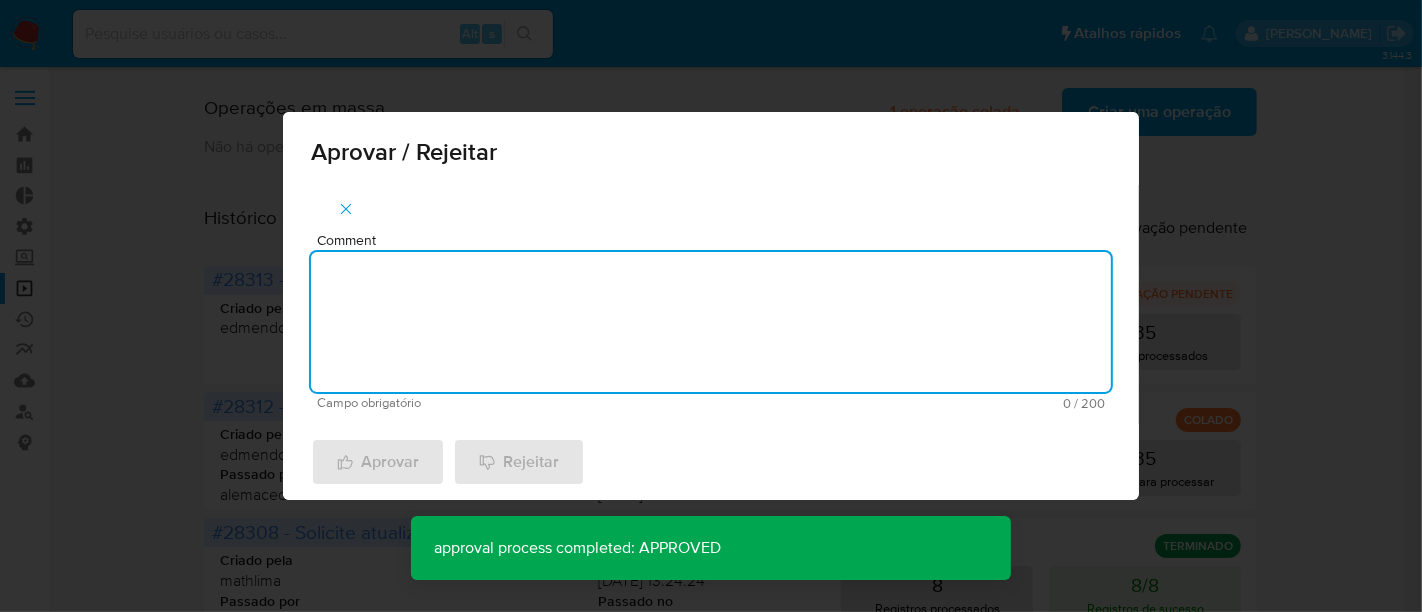 click on "Comment" at bounding box center (711, 322) 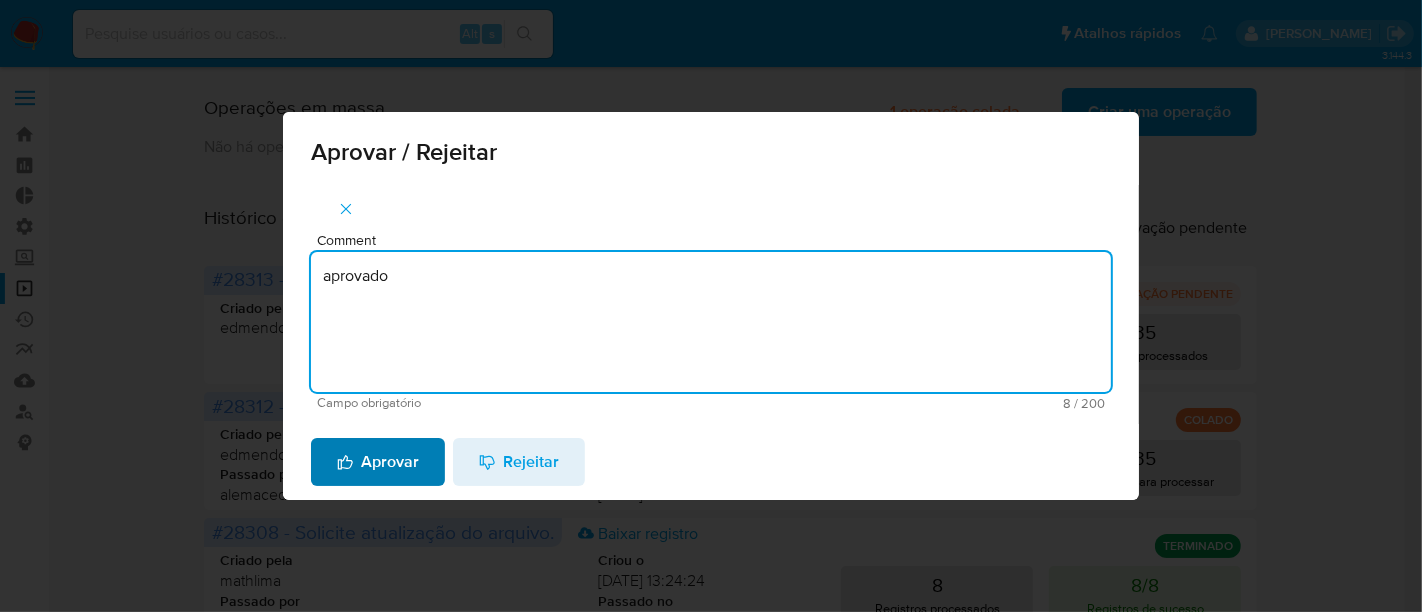 type on "aprovado" 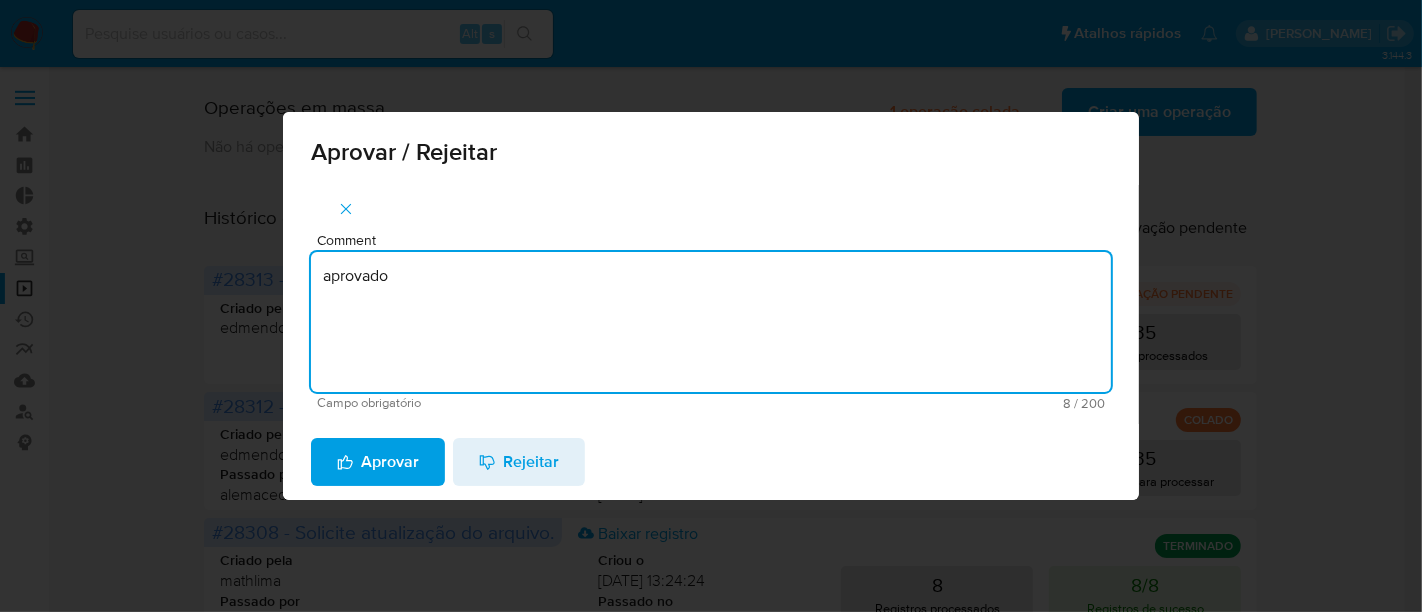 click on "Aprovar" at bounding box center [378, 462] 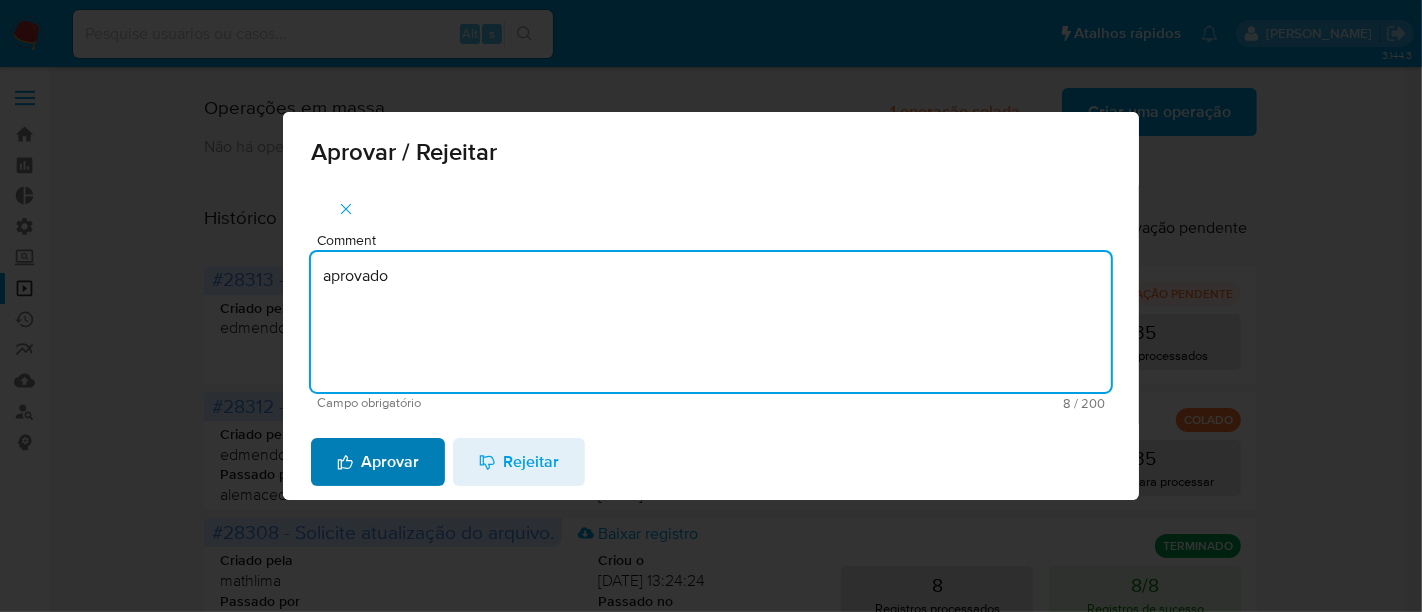 type 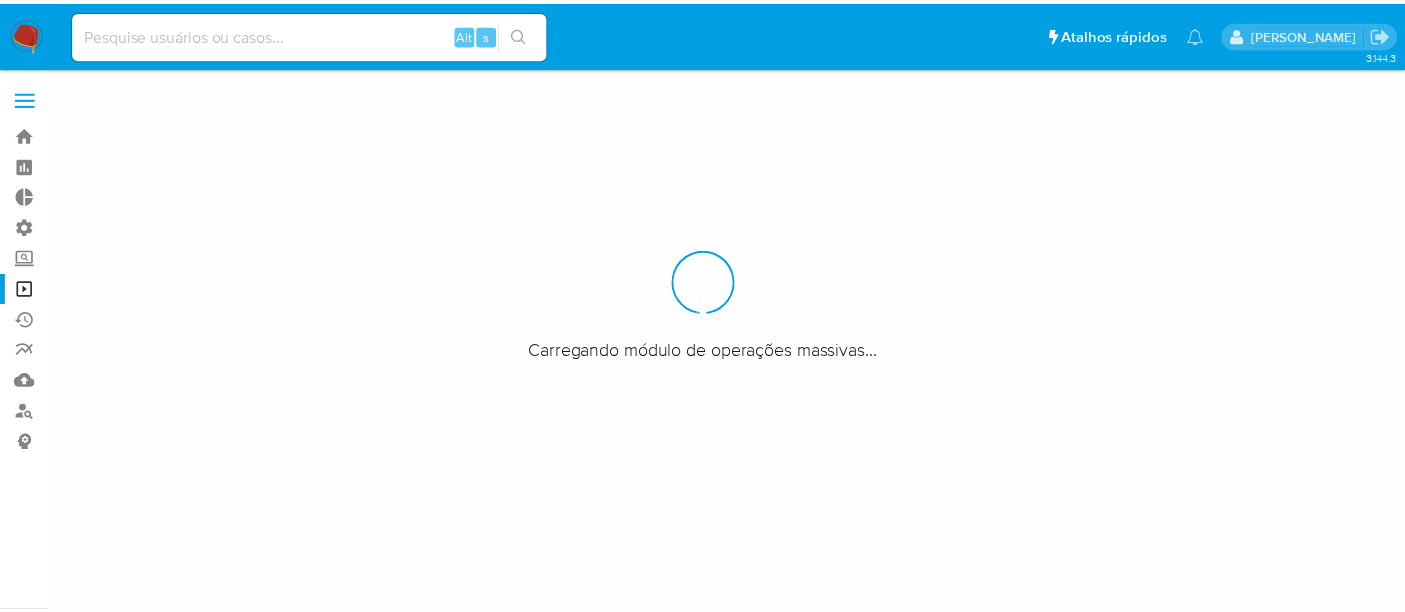 scroll, scrollTop: 0, scrollLeft: 0, axis: both 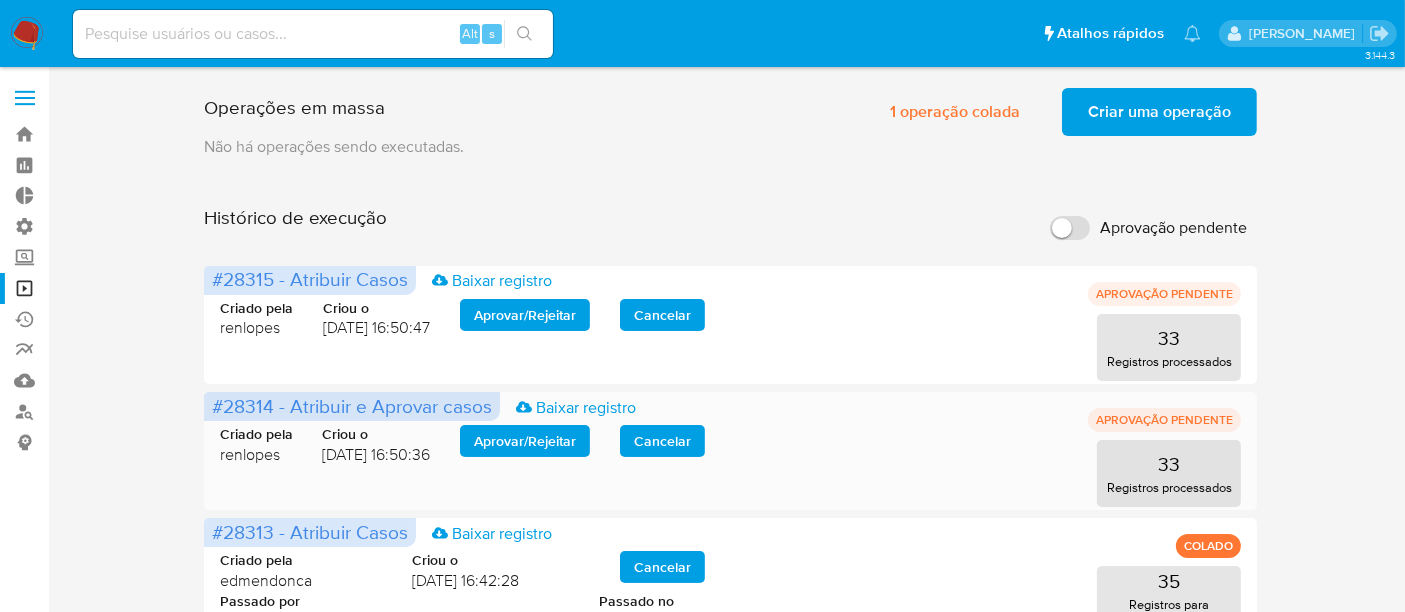 click on "Aprovar  /  Rejeitar" at bounding box center [525, 441] 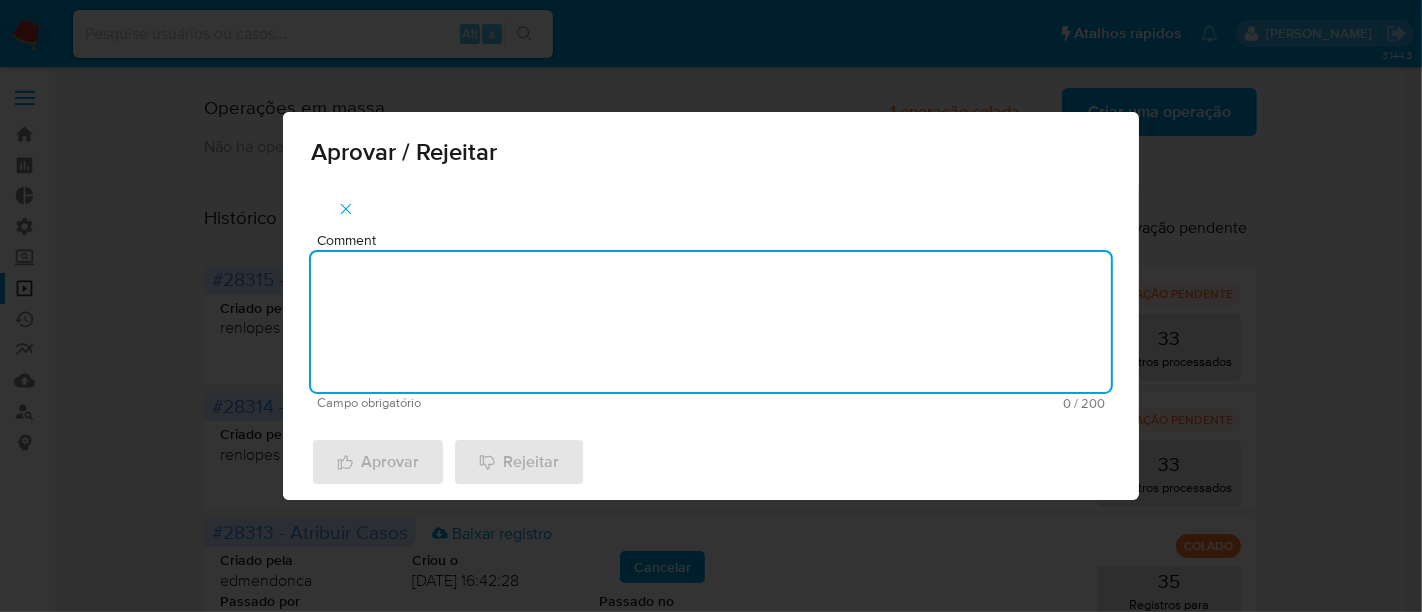 click on "Comment" at bounding box center [711, 322] 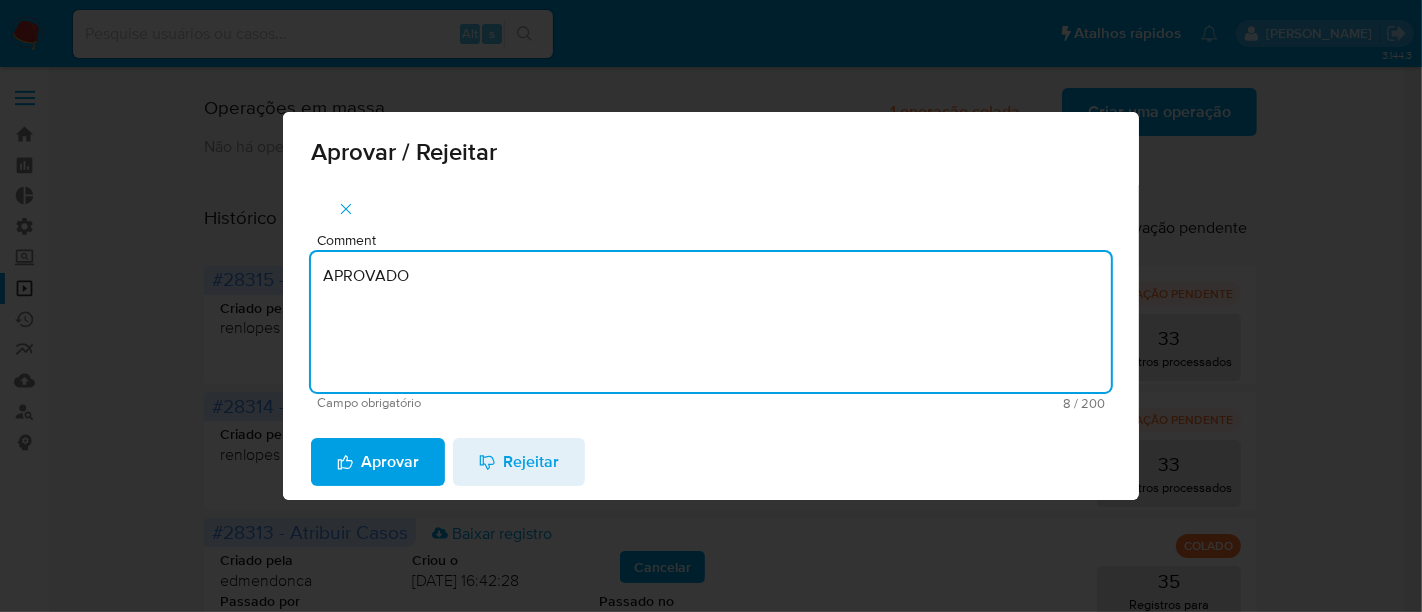 drag, startPoint x: 425, startPoint y: 281, endPoint x: 292, endPoint y: 290, distance: 133.30417 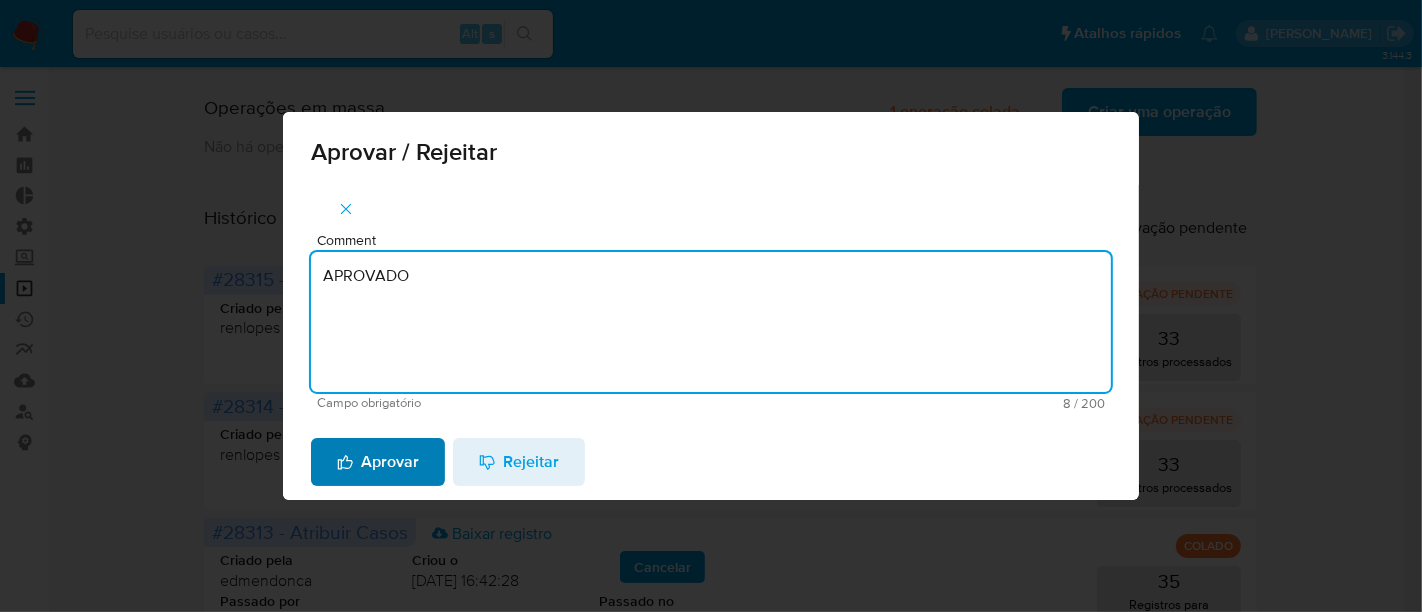 type on "APROVADO" 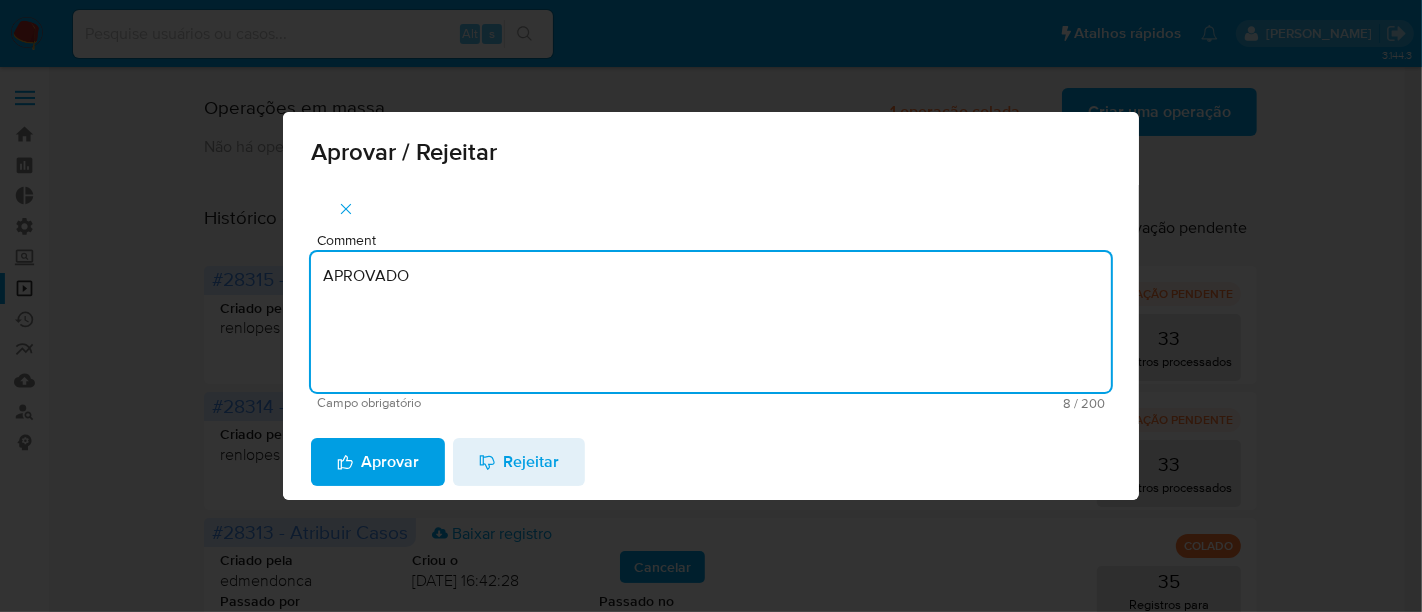 click on "Aprovar" at bounding box center (378, 462) 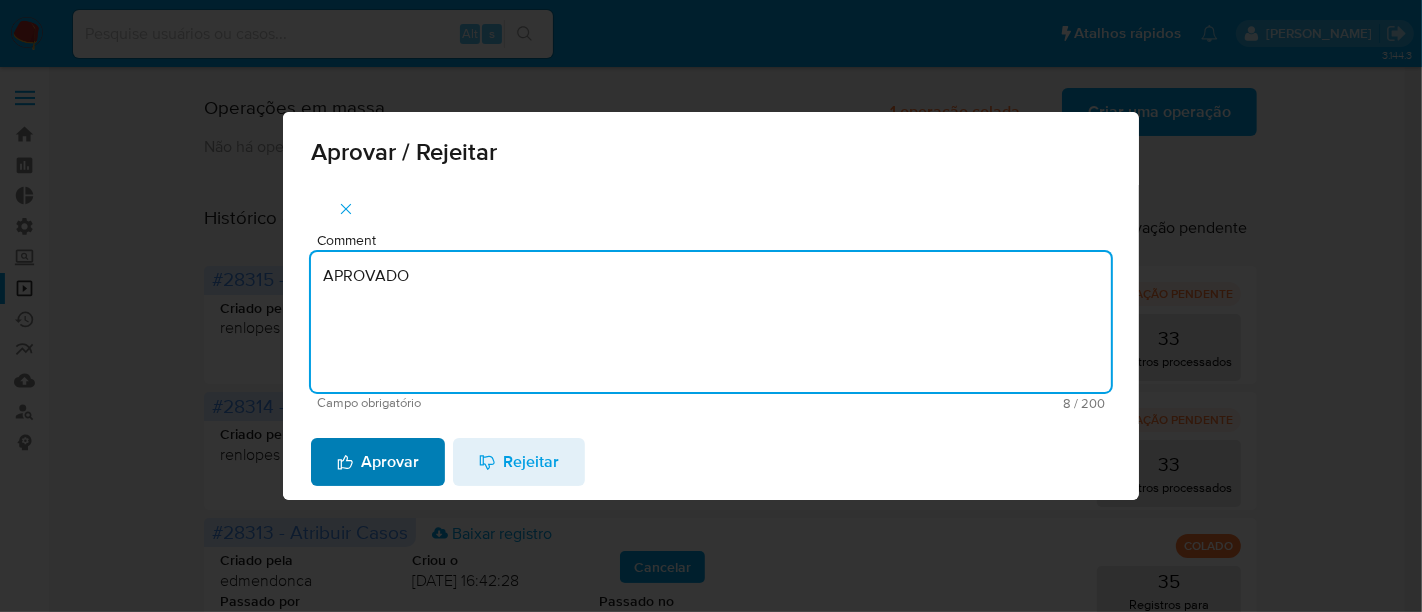 type 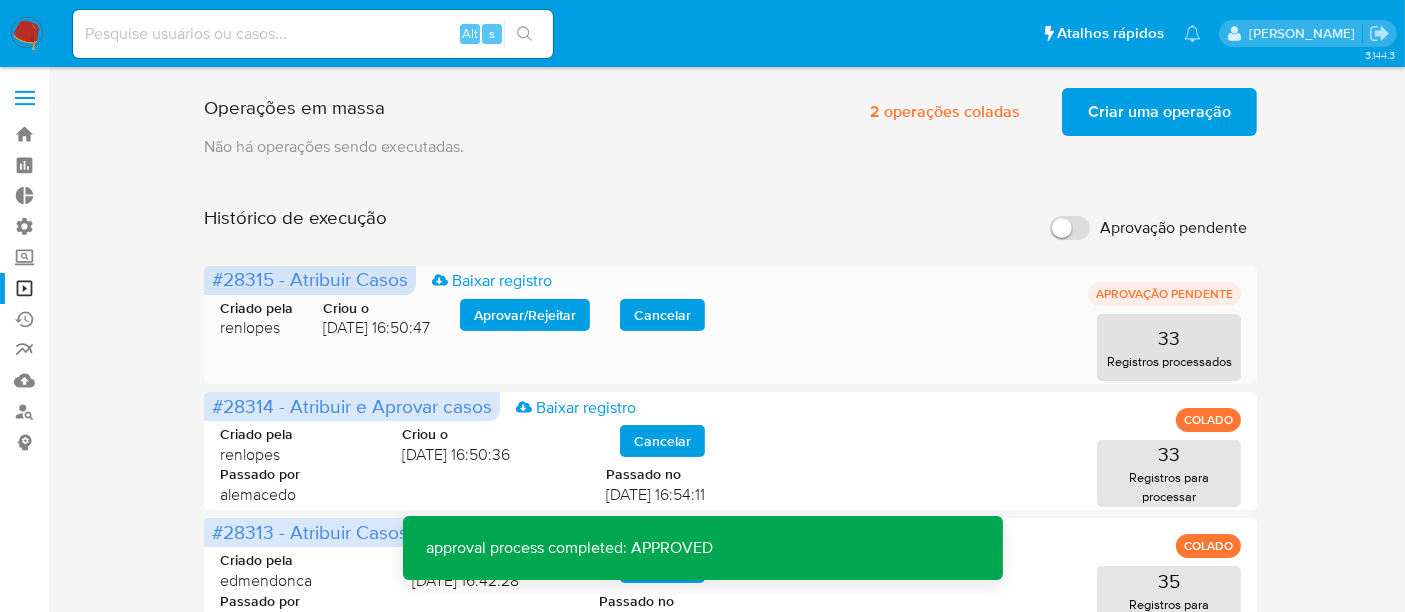 click on "Aprovar  /  Rejeitar" at bounding box center [525, 315] 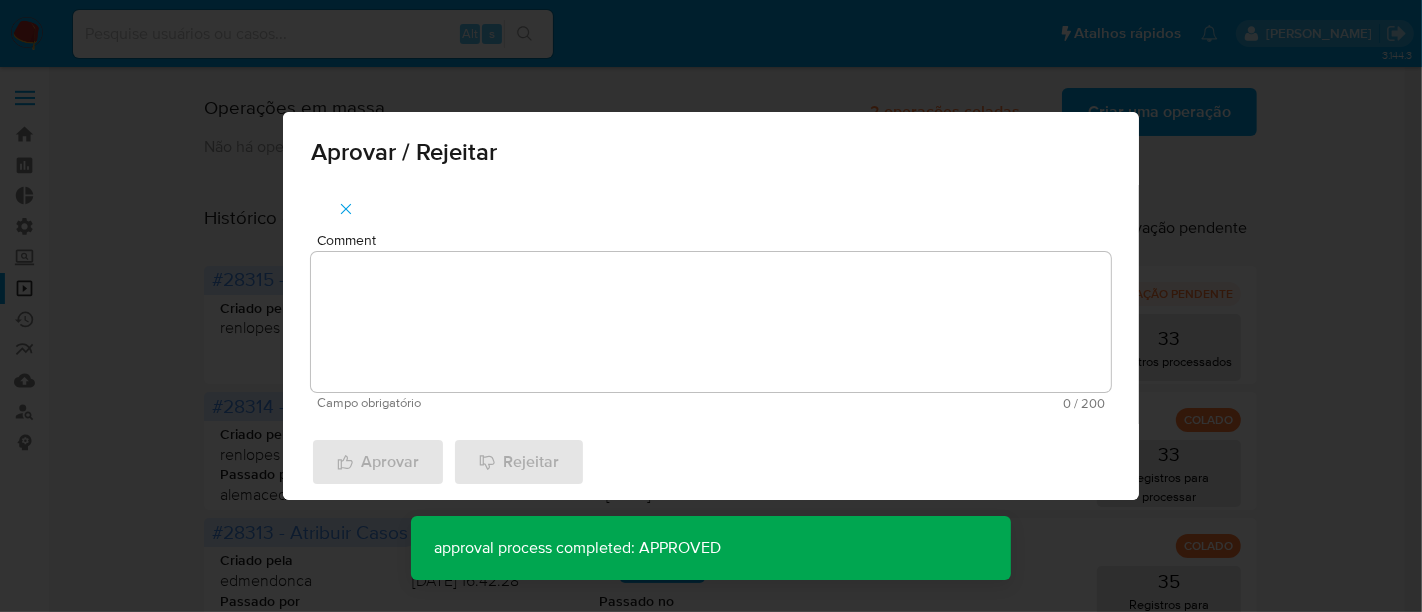 click on "Comment" at bounding box center [711, 322] 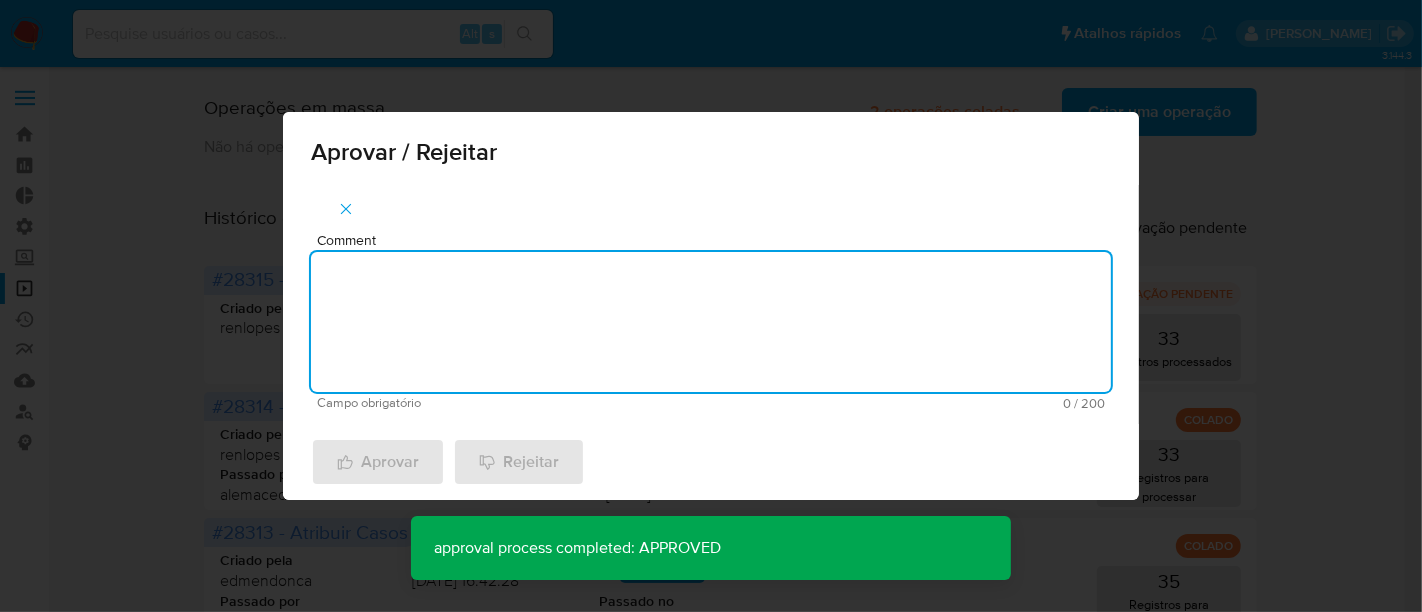 paste on "APROVADO" 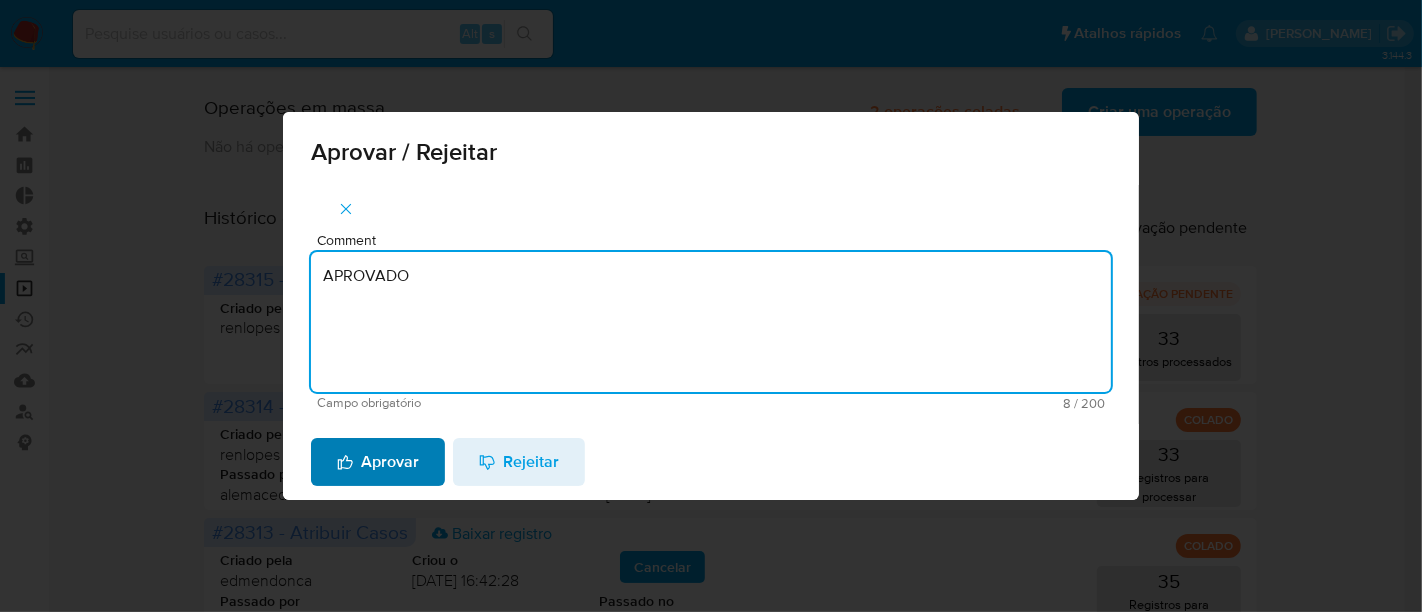 type on "APROVADO" 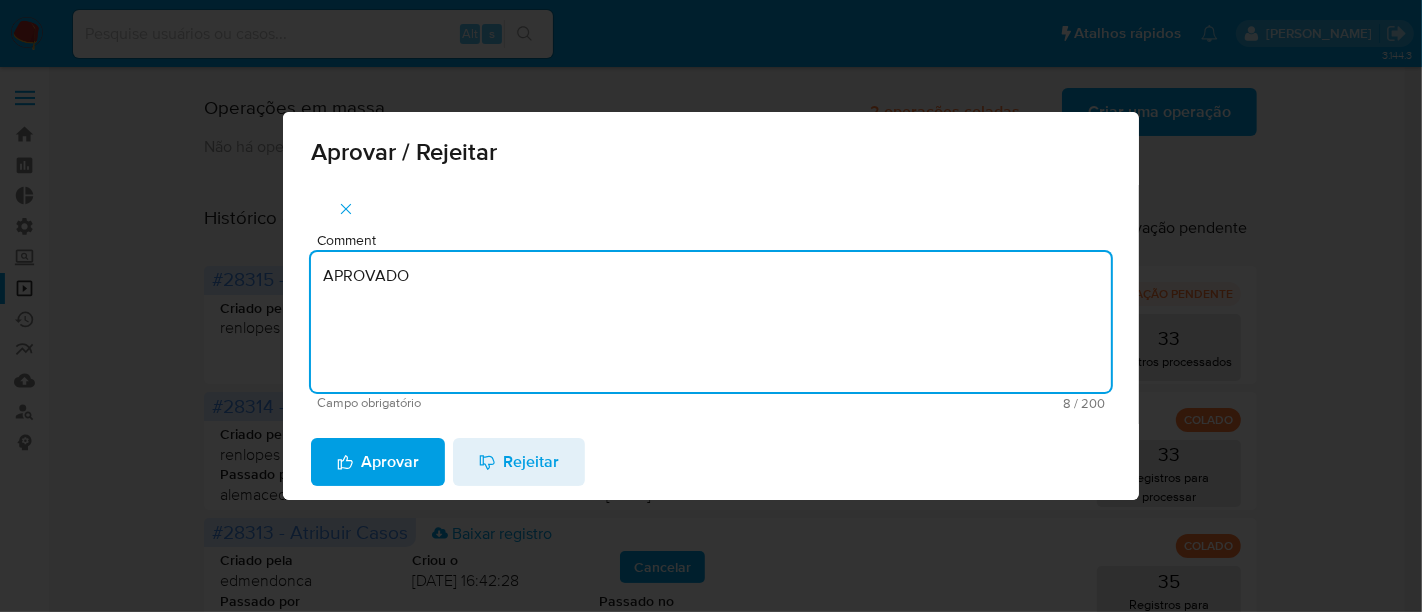 click 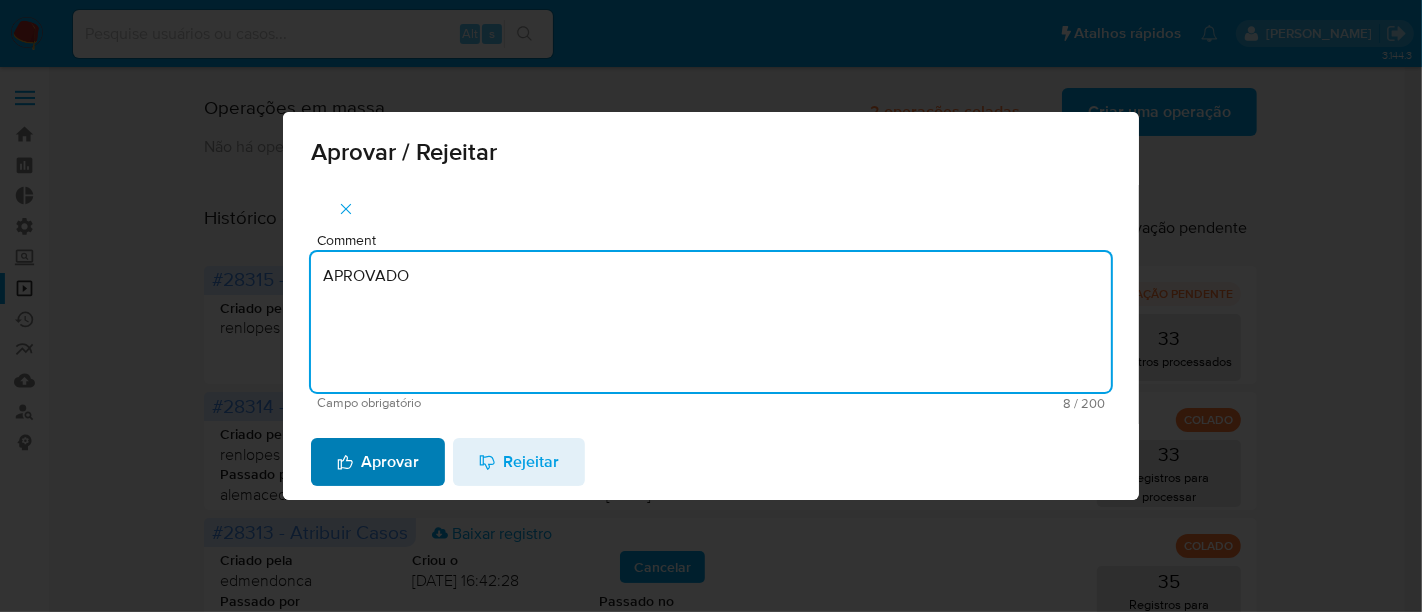 type 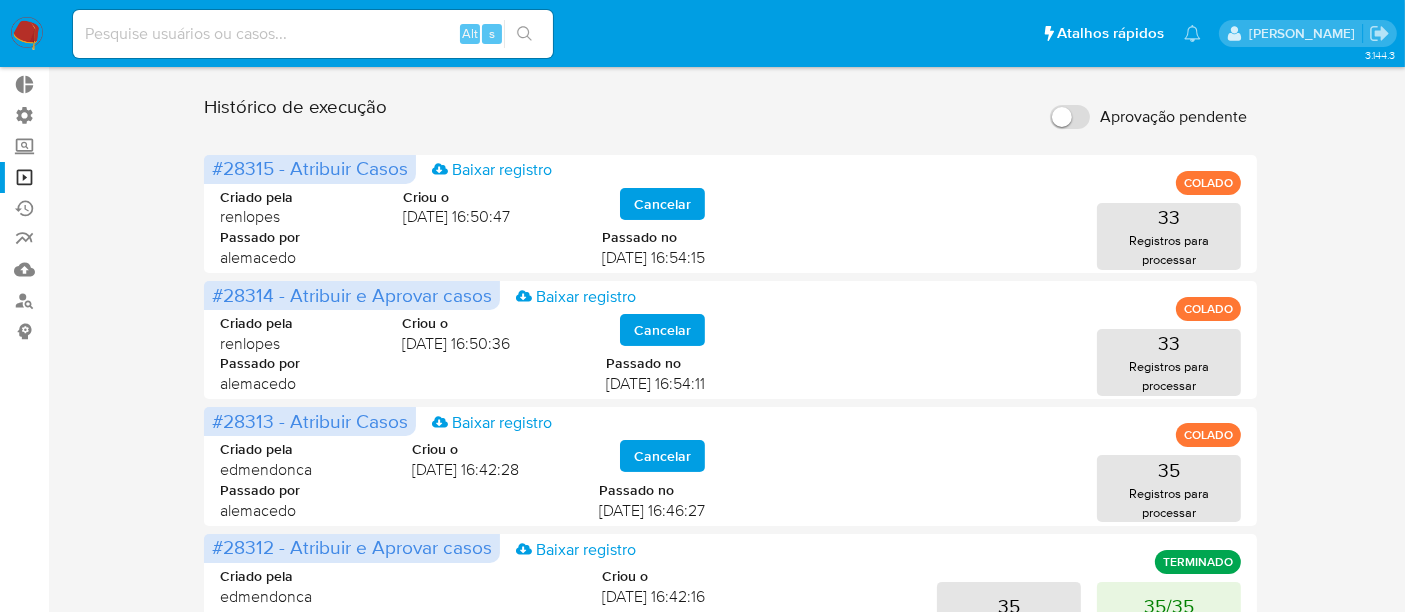 scroll, scrollTop: 0, scrollLeft: 0, axis: both 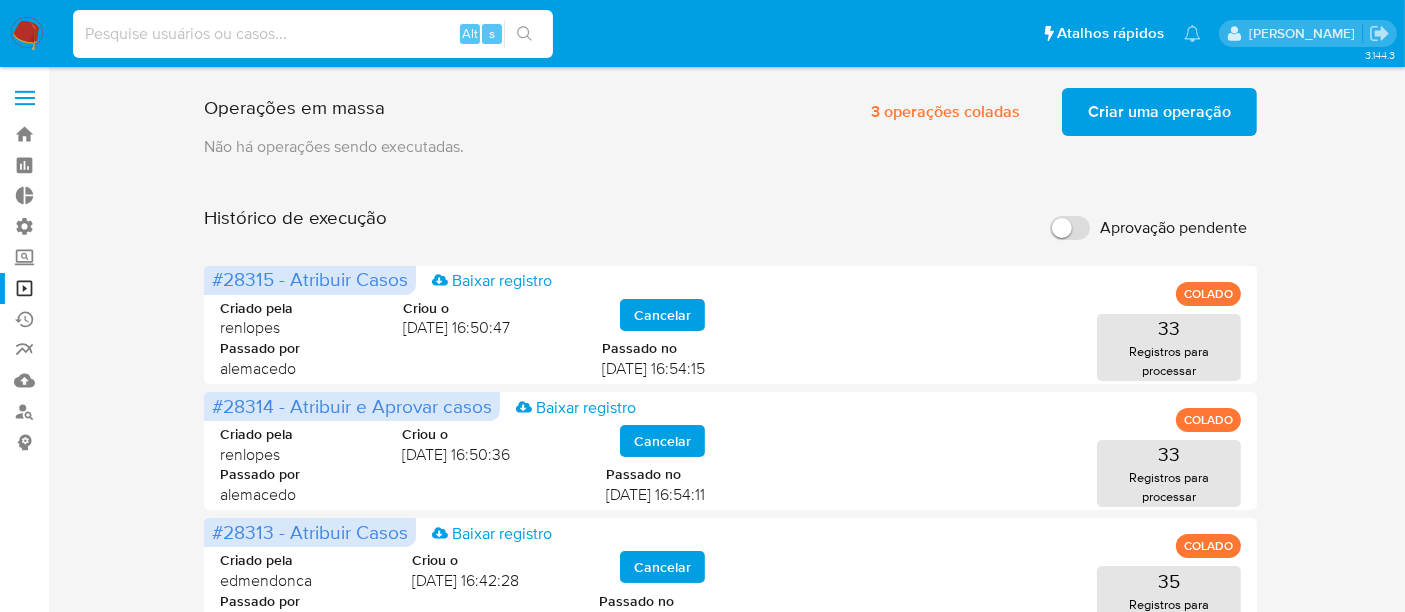 click at bounding box center (313, 34) 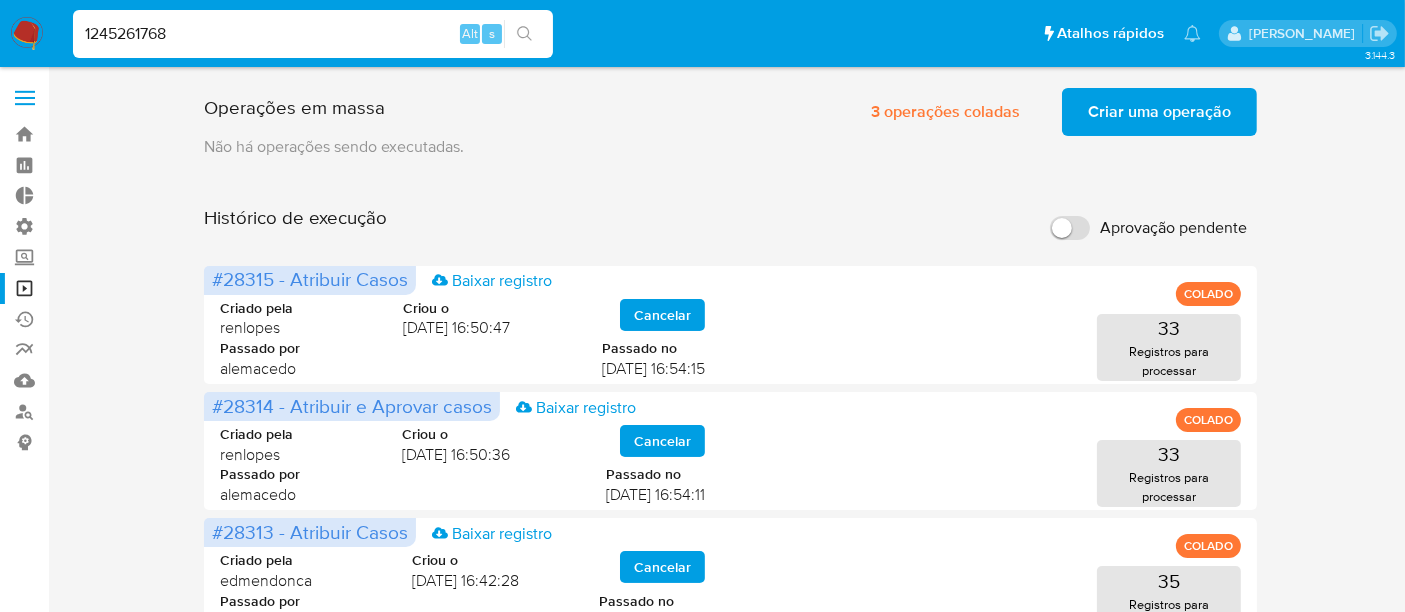 type on "1245261768" 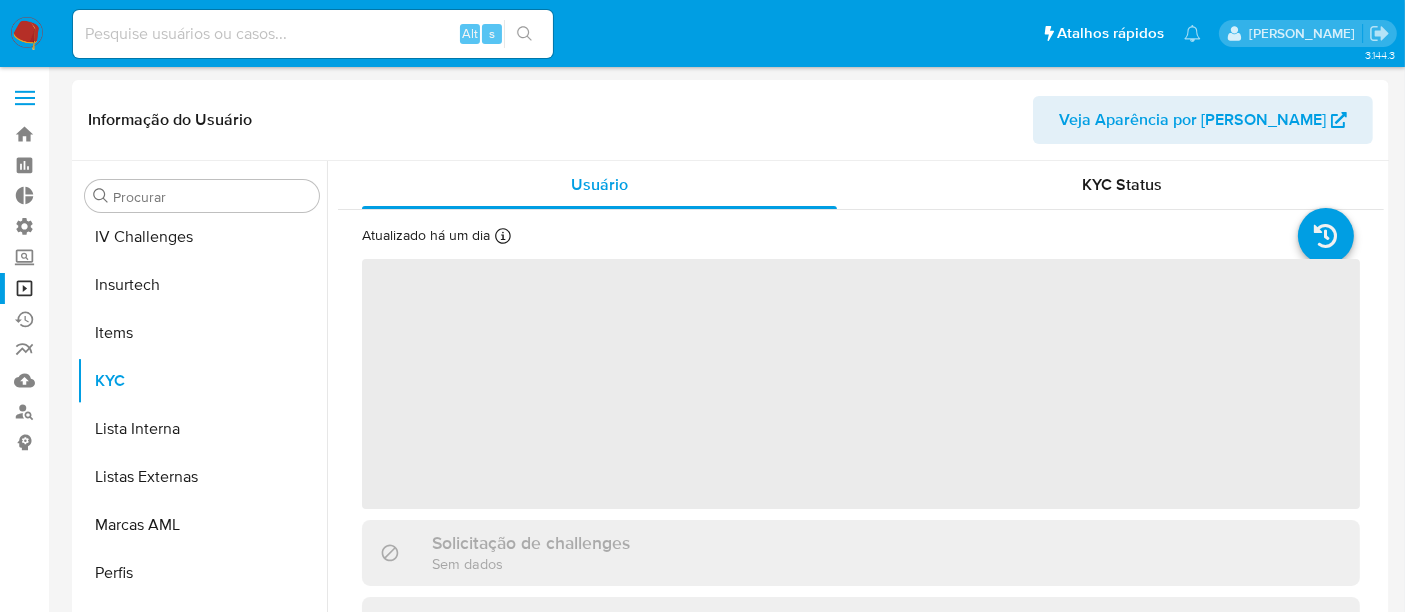 scroll, scrollTop: 844, scrollLeft: 0, axis: vertical 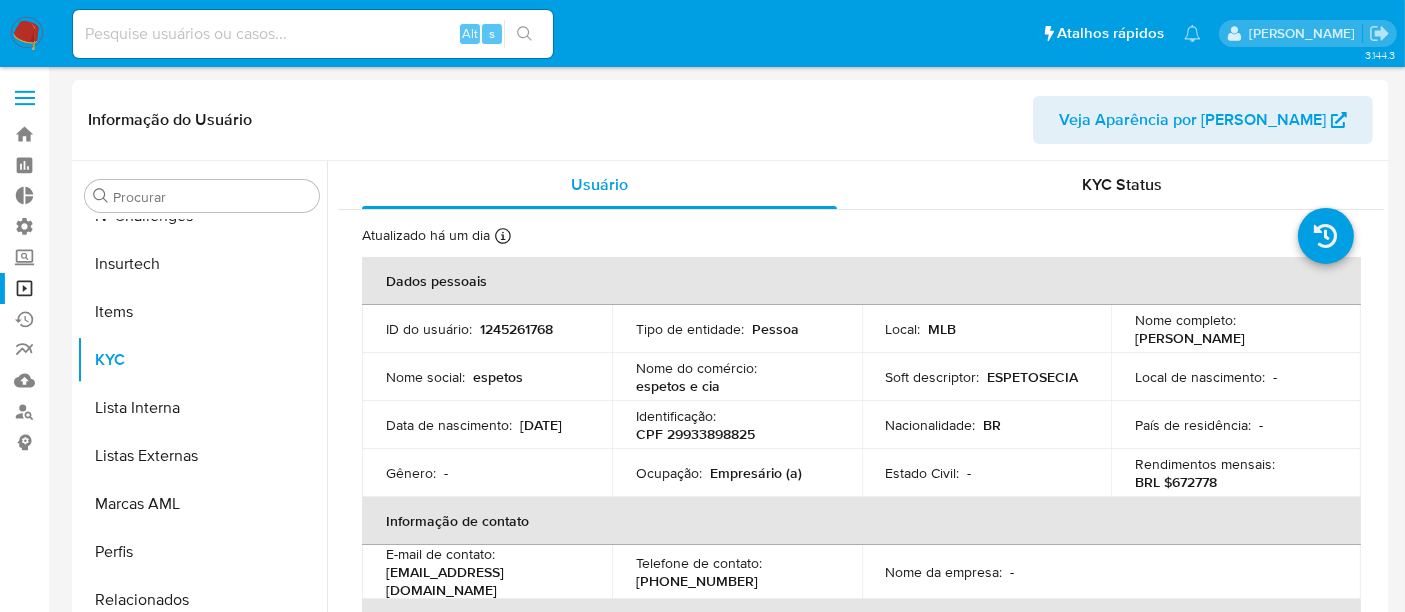 select on "10" 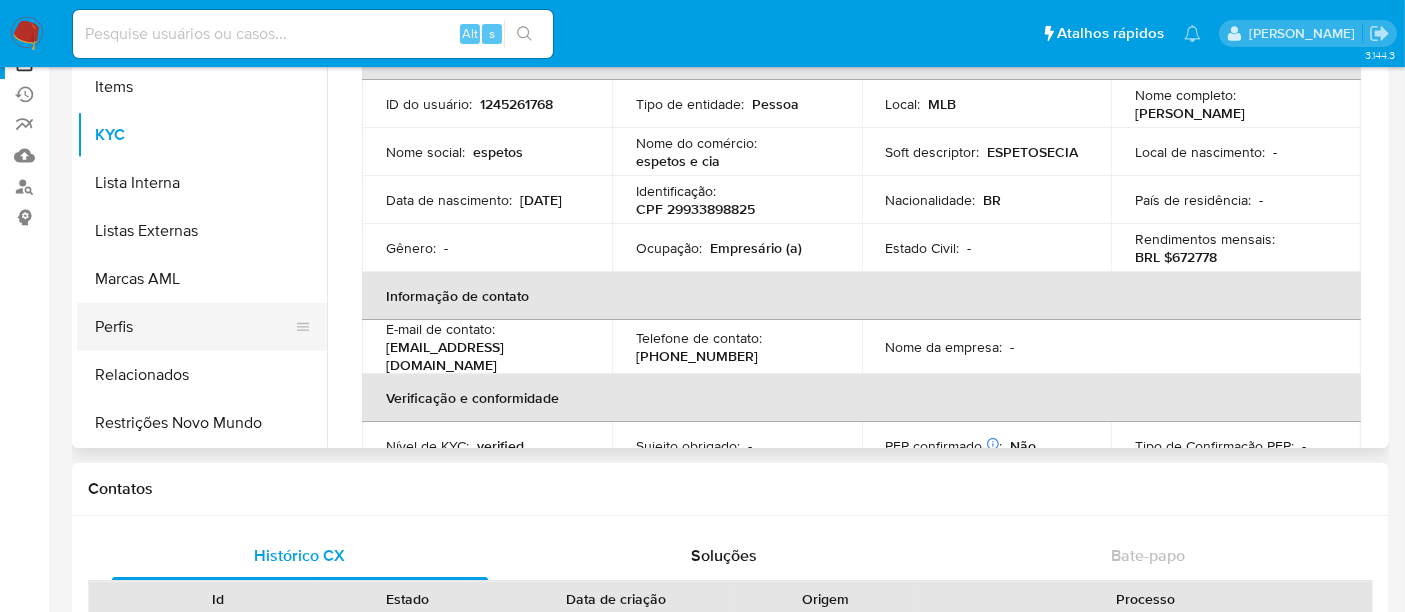 scroll, scrollTop: 229, scrollLeft: 0, axis: vertical 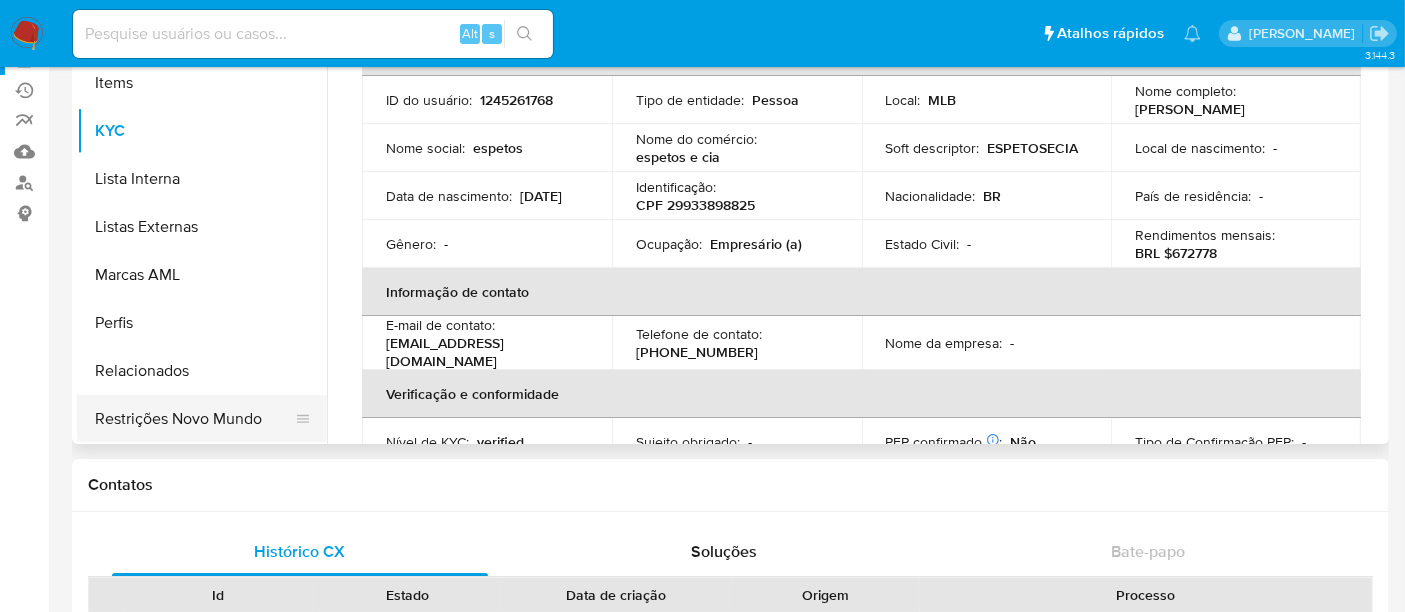 click on "Restrições Novo Mundo" at bounding box center (194, 419) 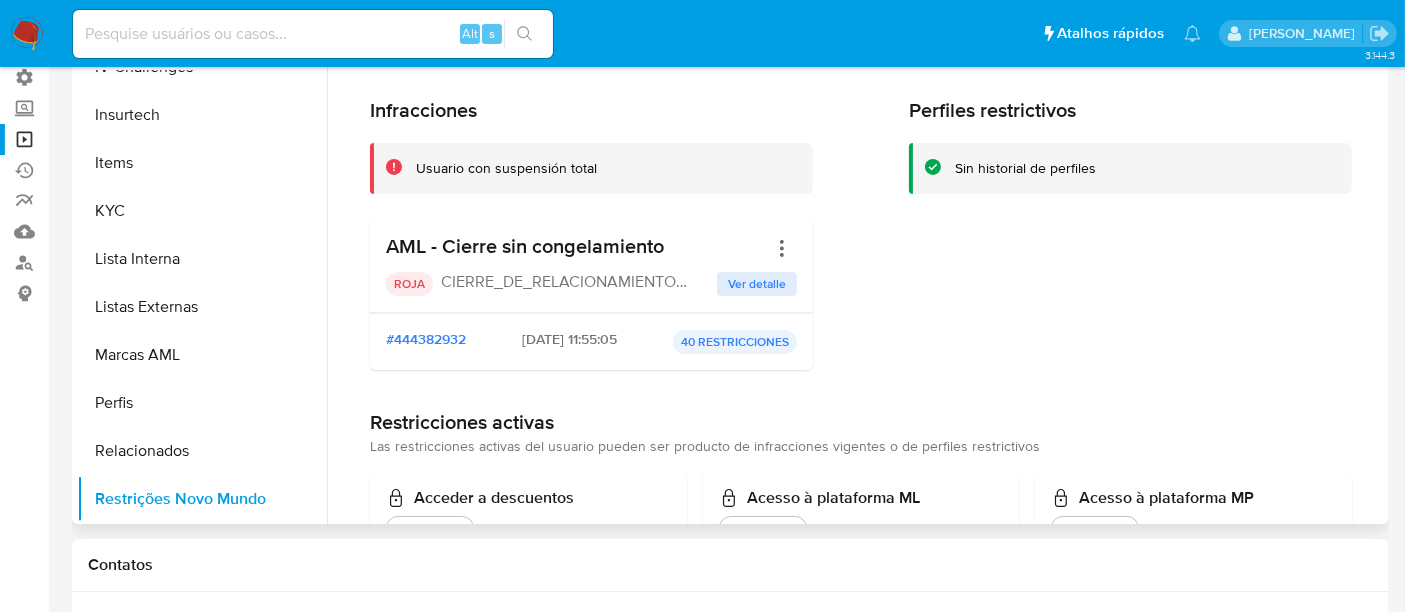 scroll, scrollTop: 7, scrollLeft: 0, axis: vertical 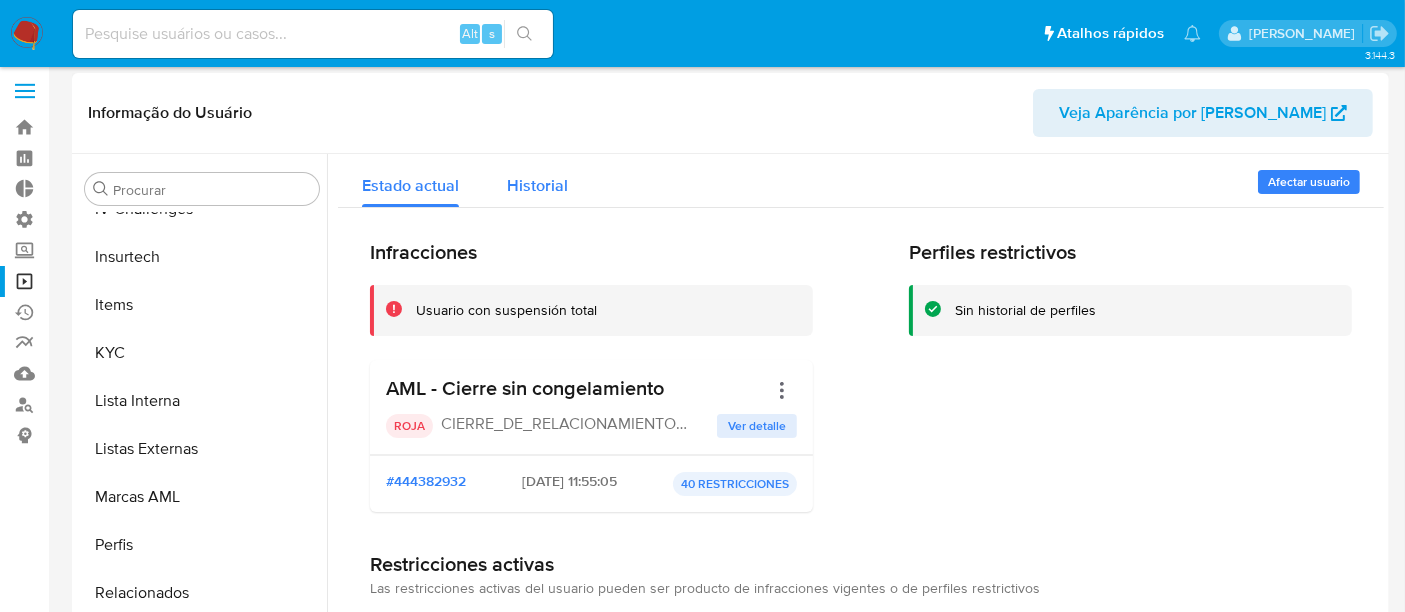 click on "Historial" at bounding box center (537, 185) 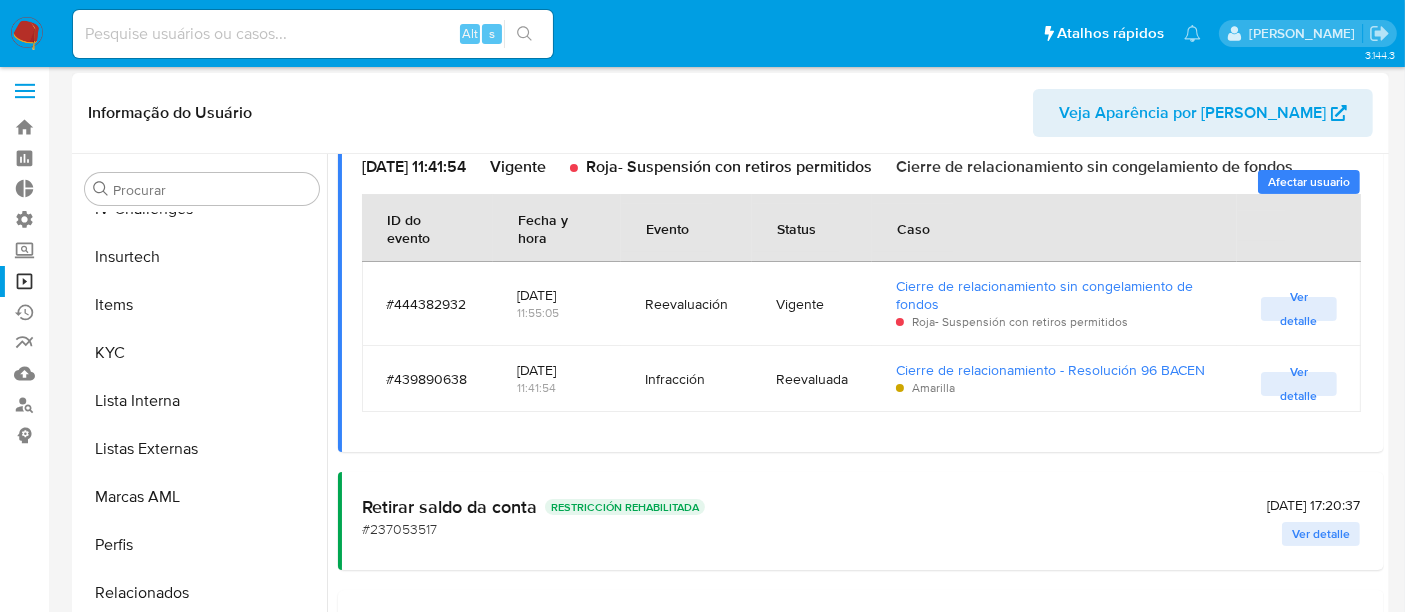scroll, scrollTop: 111, scrollLeft: 0, axis: vertical 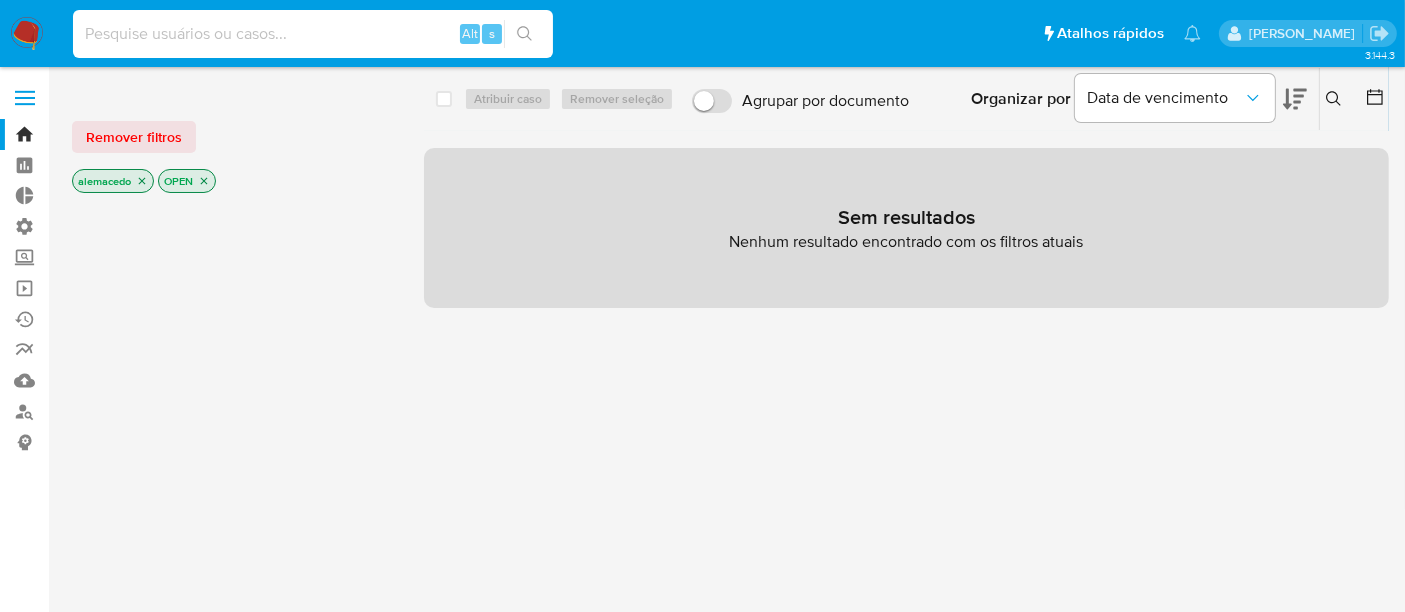 click at bounding box center (313, 34) 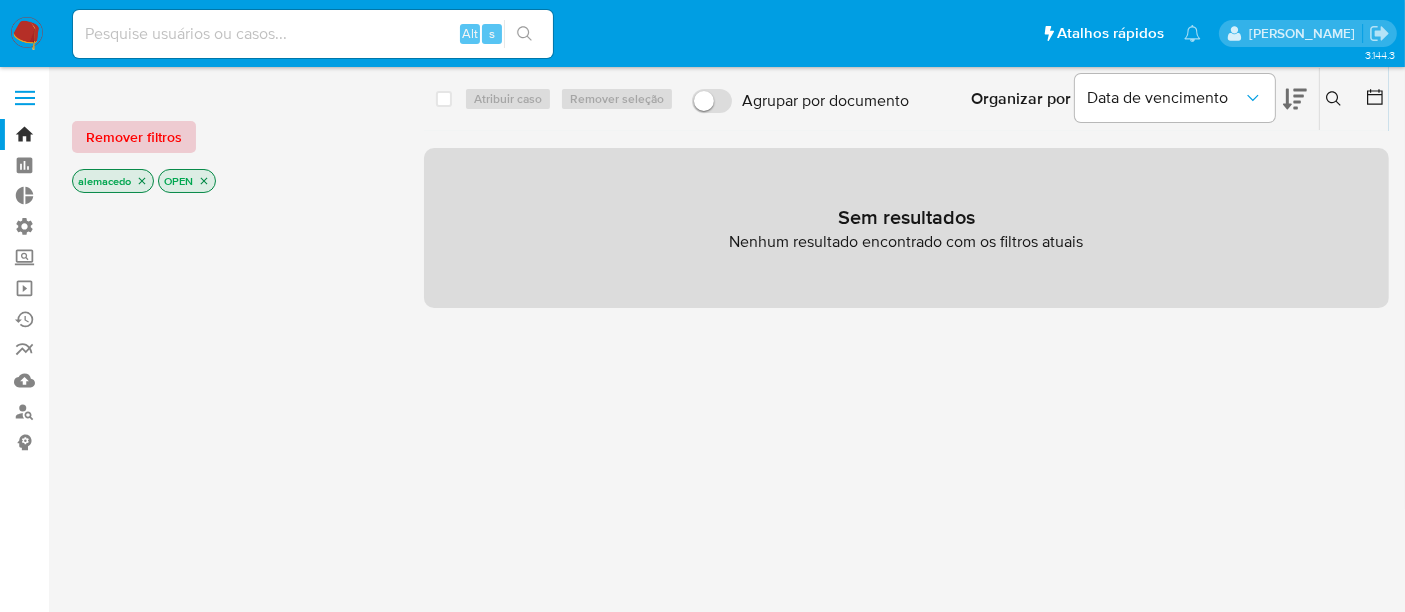 click on "Remover filtros" at bounding box center (134, 137) 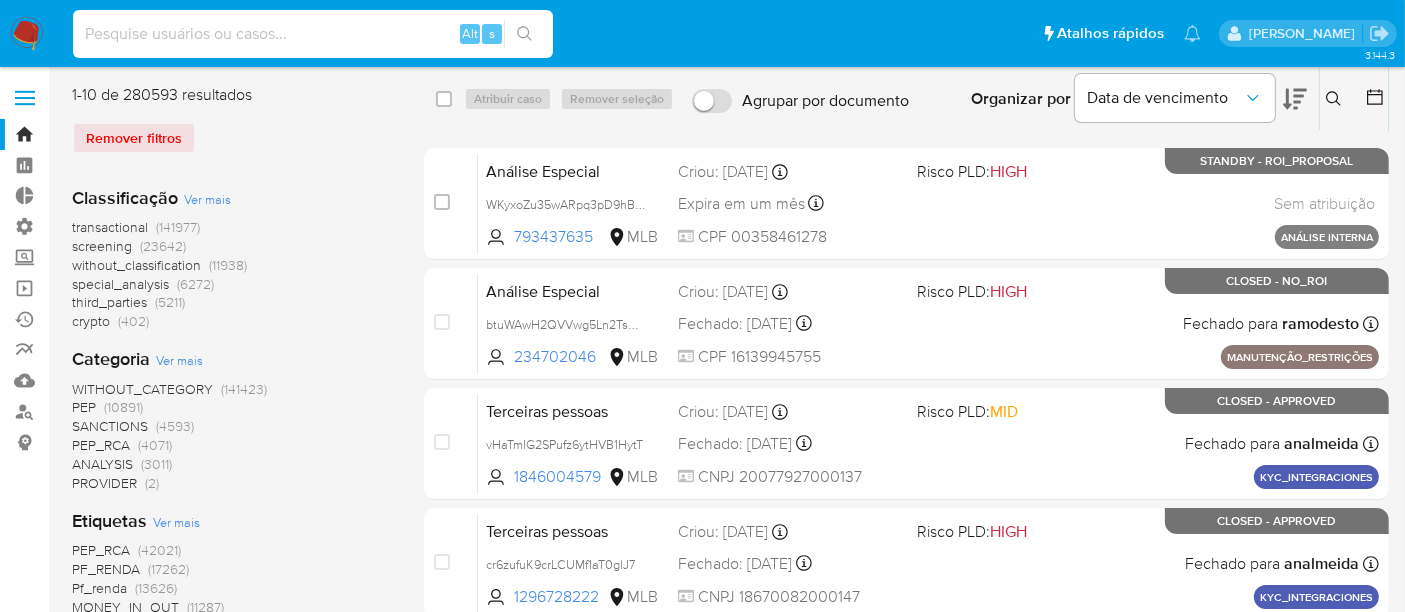 click at bounding box center [313, 34] 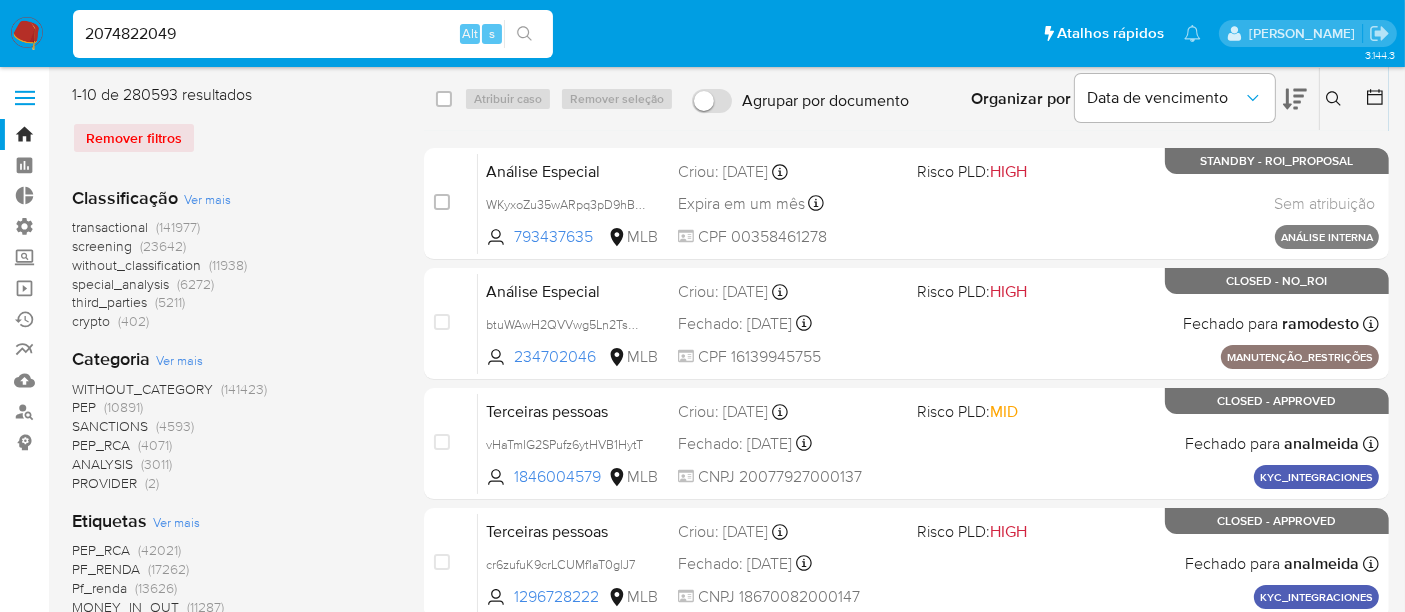 type on "2074822049" 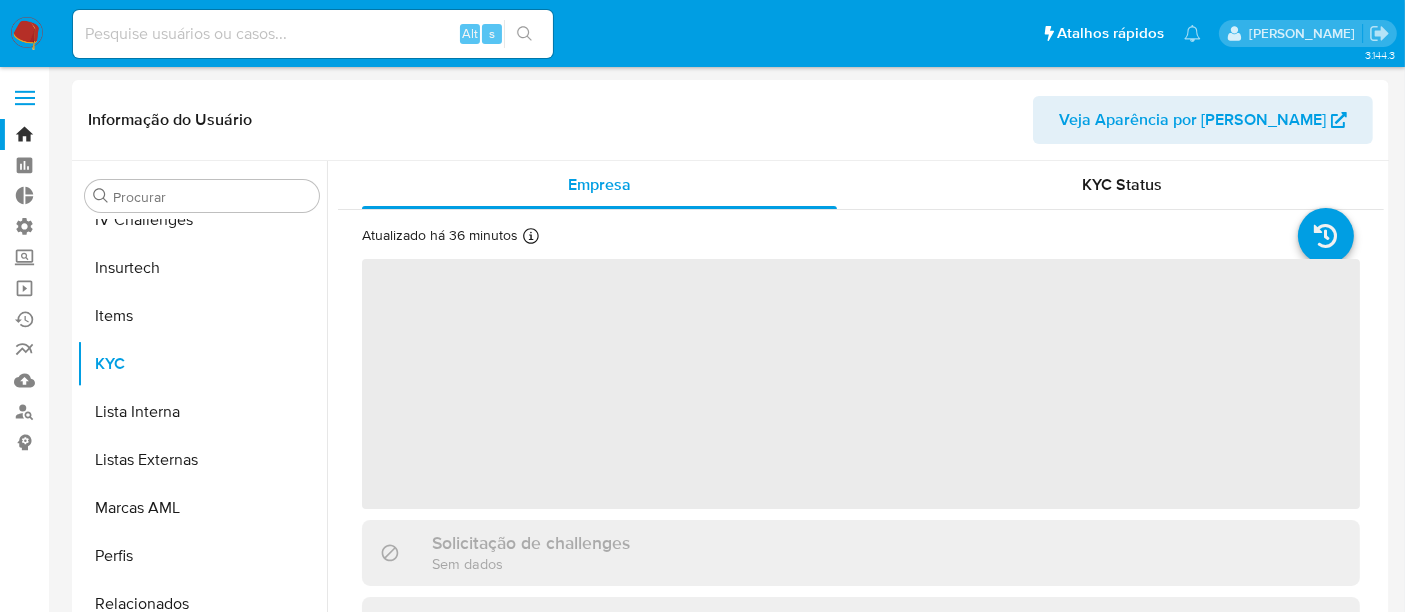 scroll, scrollTop: 844, scrollLeft: 0, axis: vertical 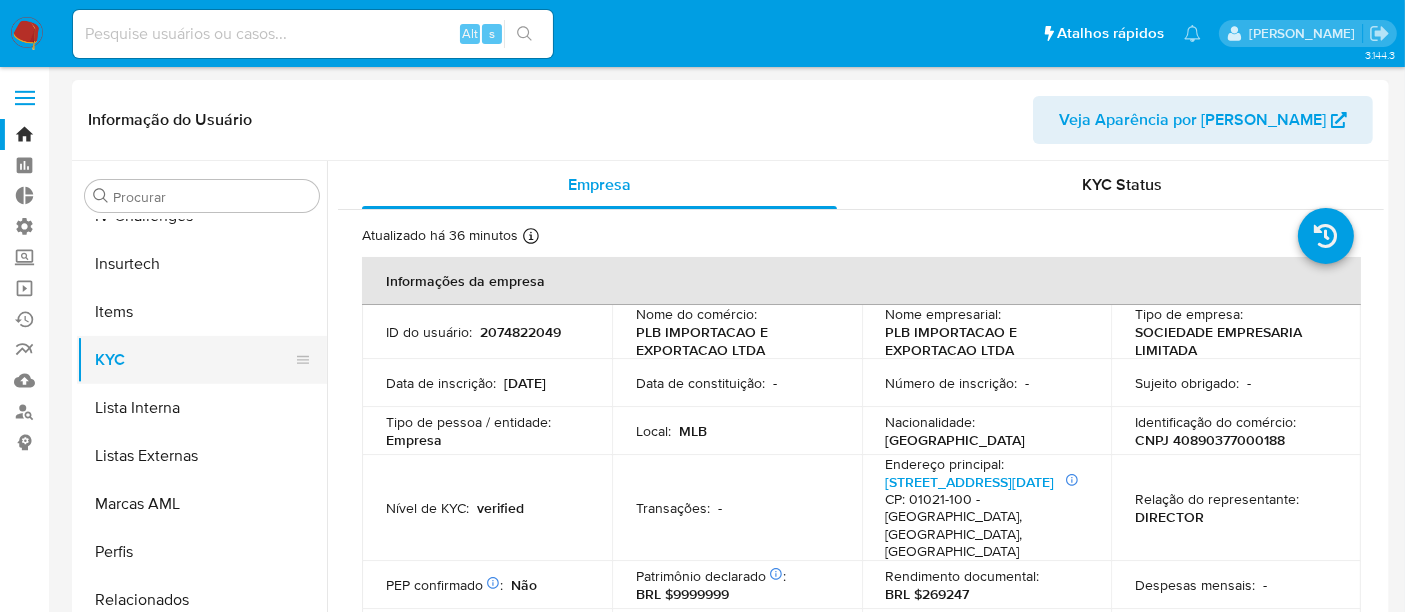 select on "10" 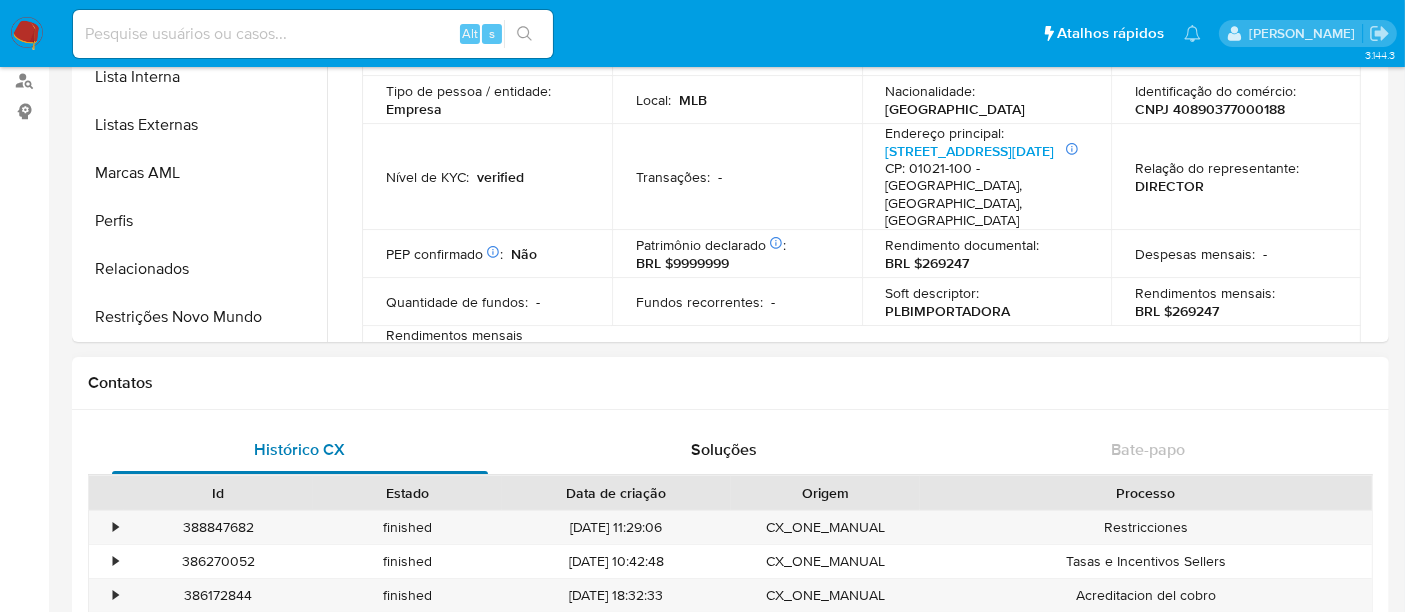 scroll, scrollTop: 333, scrollLeft: 0, axis: vertical 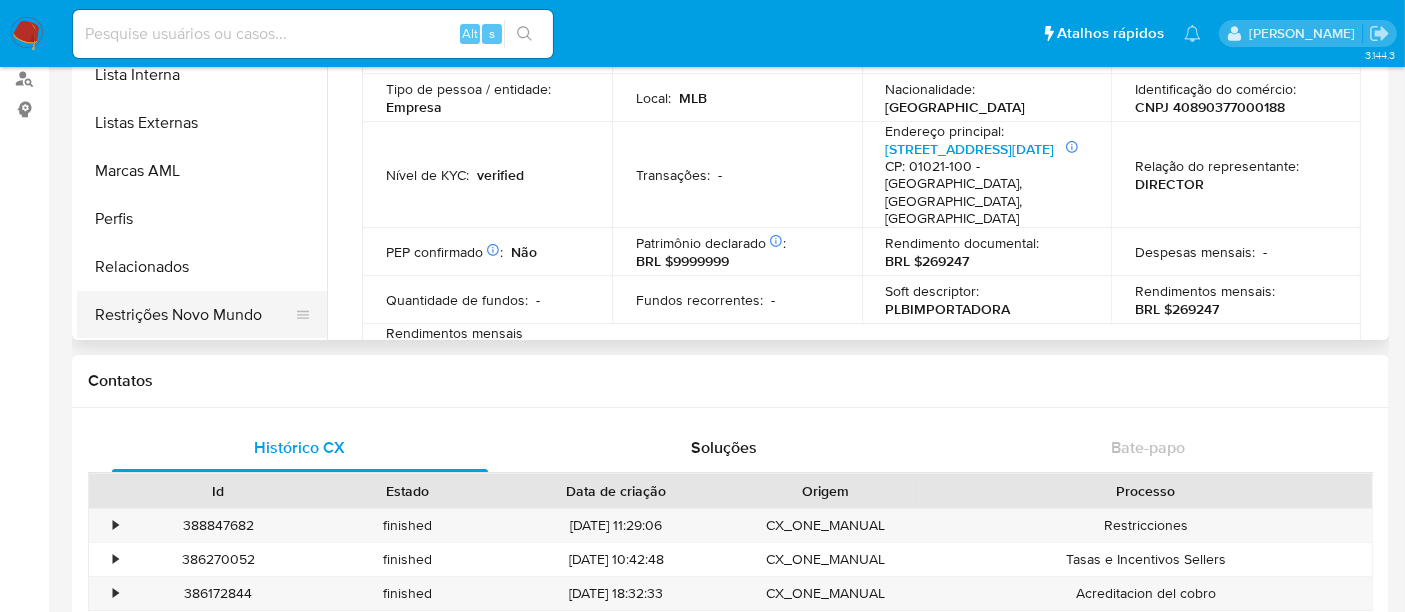click on "Restrições Novo Mundo" at bounding box center (194, 315) 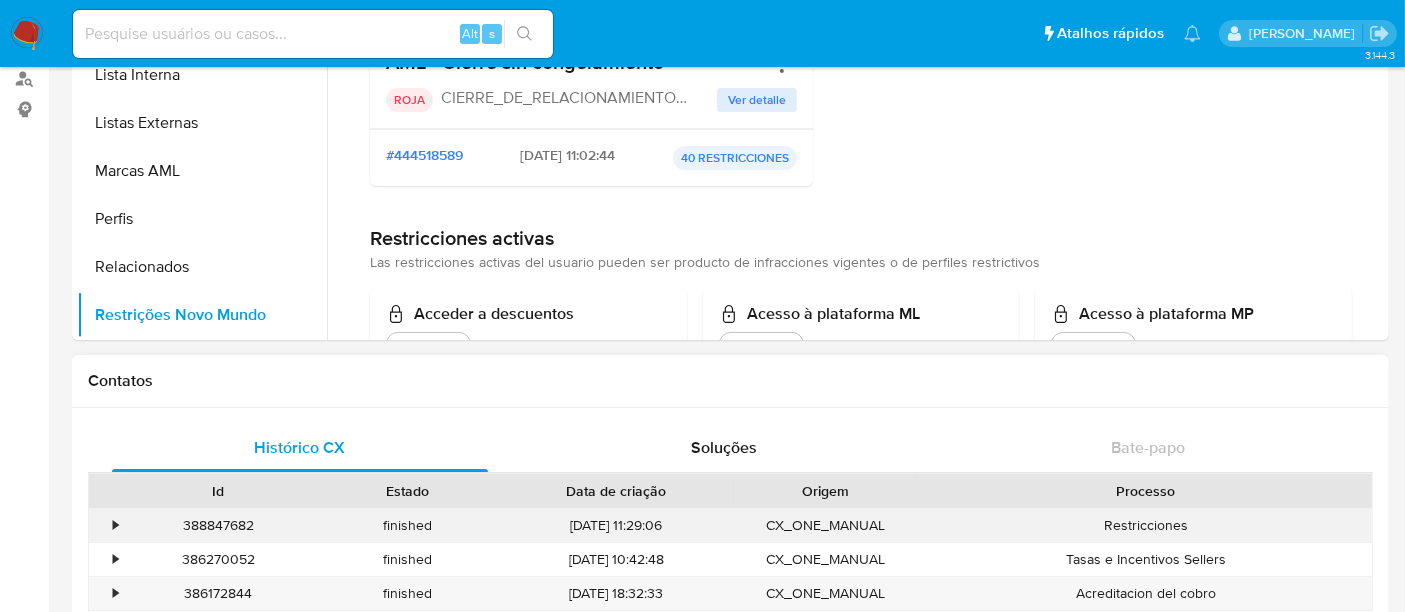 click on "•" at bounding box center [106, 525] 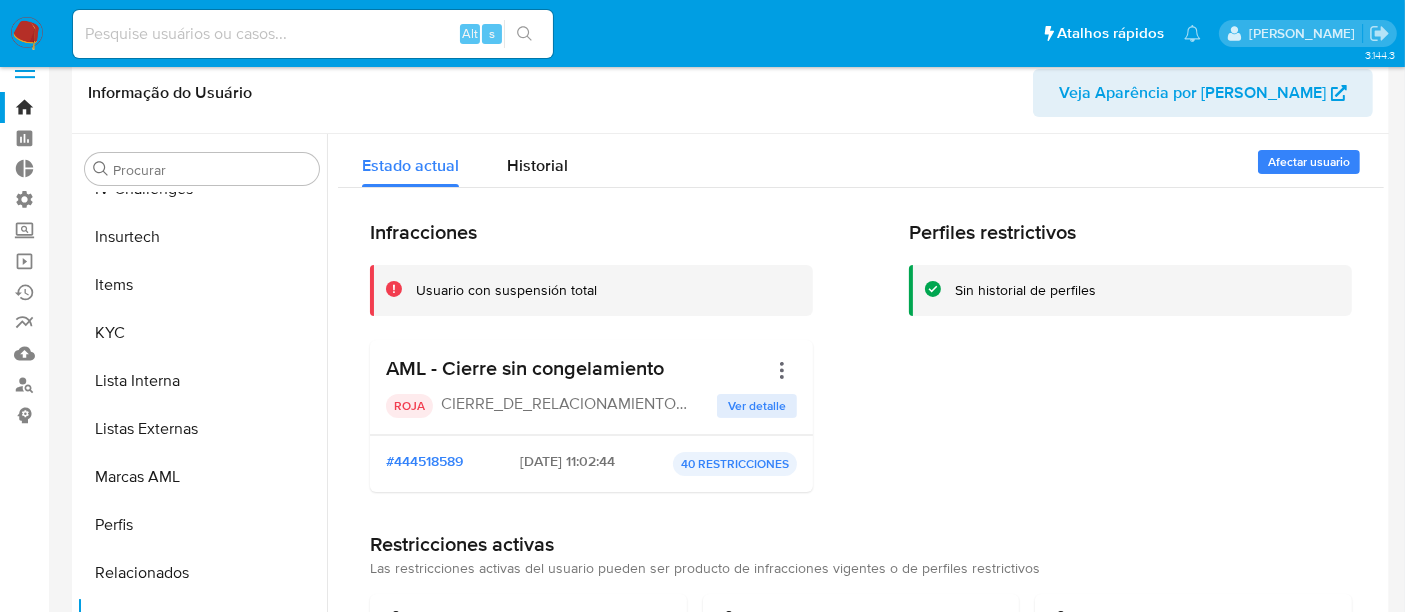 scroll, scrollTop: 0, scrollLeft: 0, axis: both 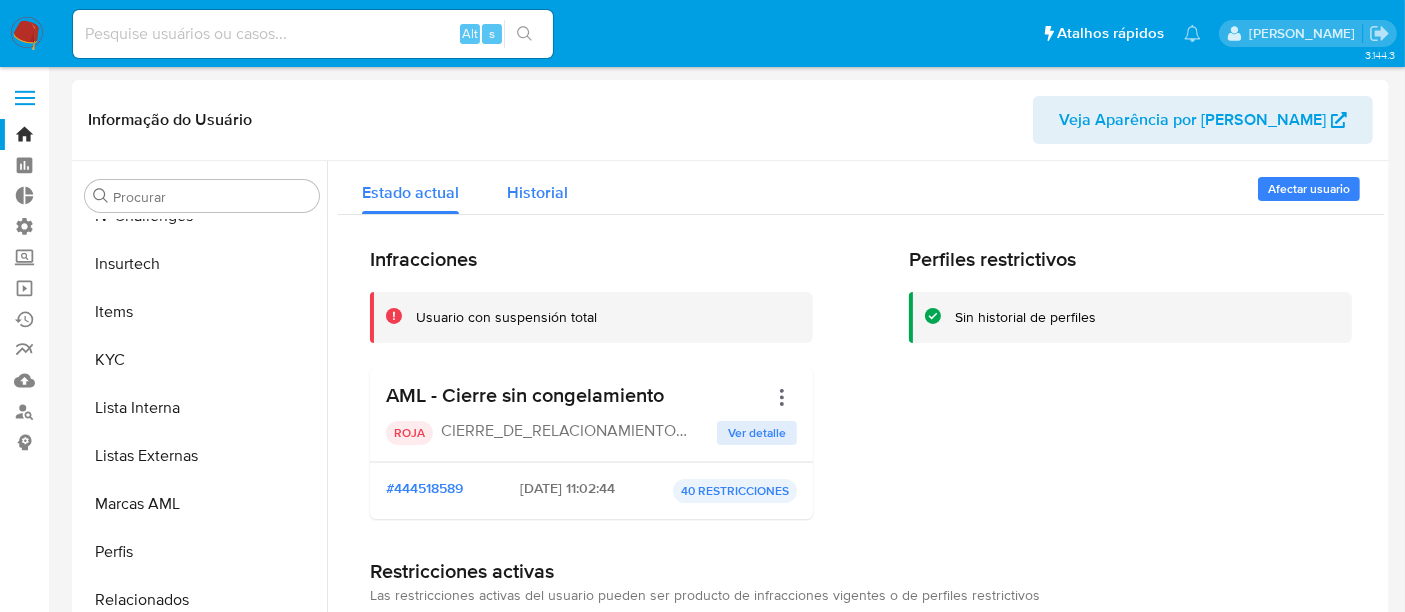 click on "Historial" at bounding box center (537, 187) 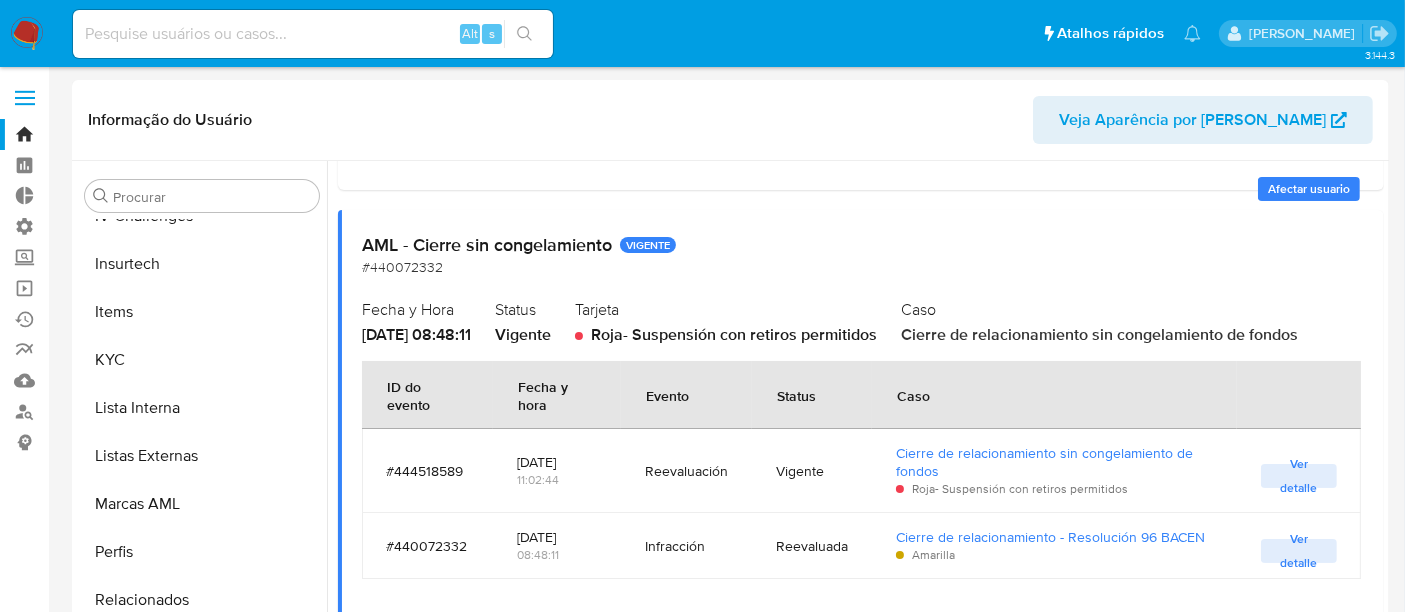 scroll, scrollTop: 333, scrollLeft: 0, axis: vertical 